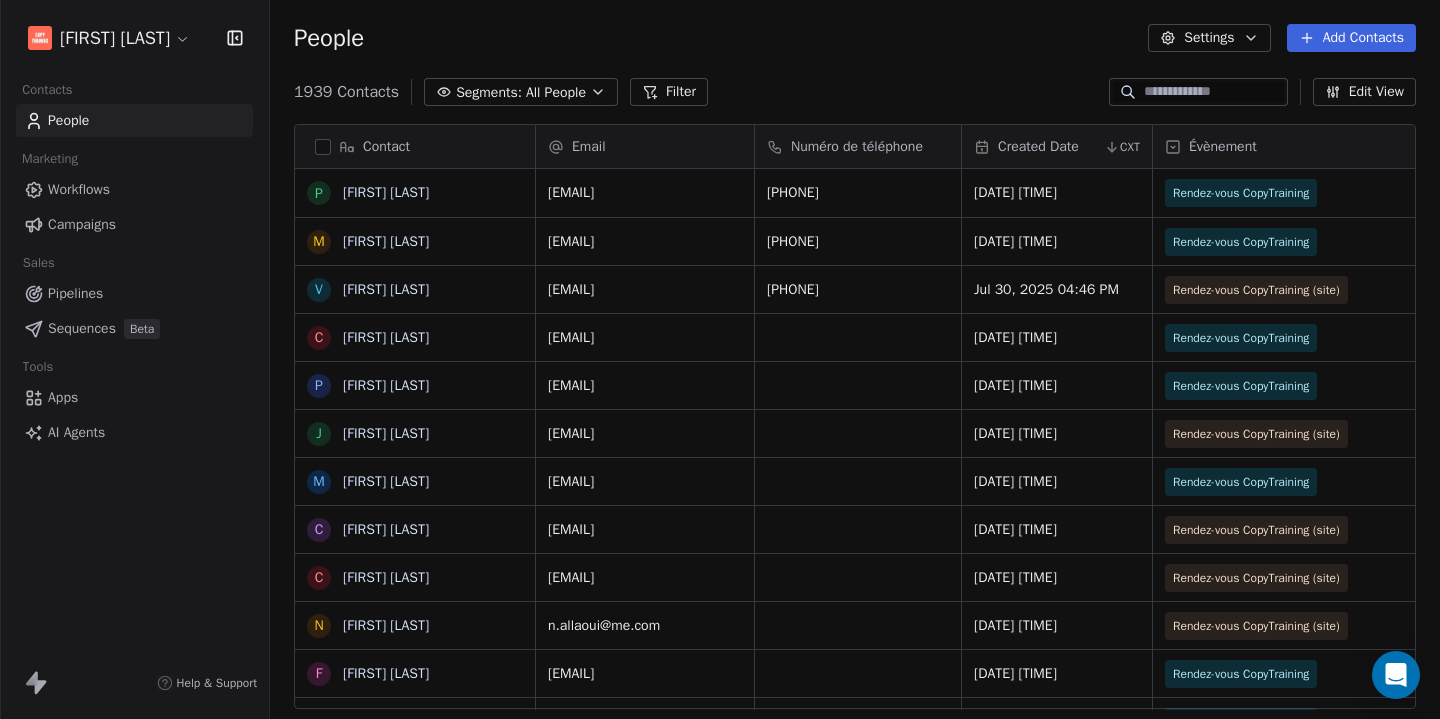 scroll, scrollTop: 0, scrollLeft: 0, axis: both 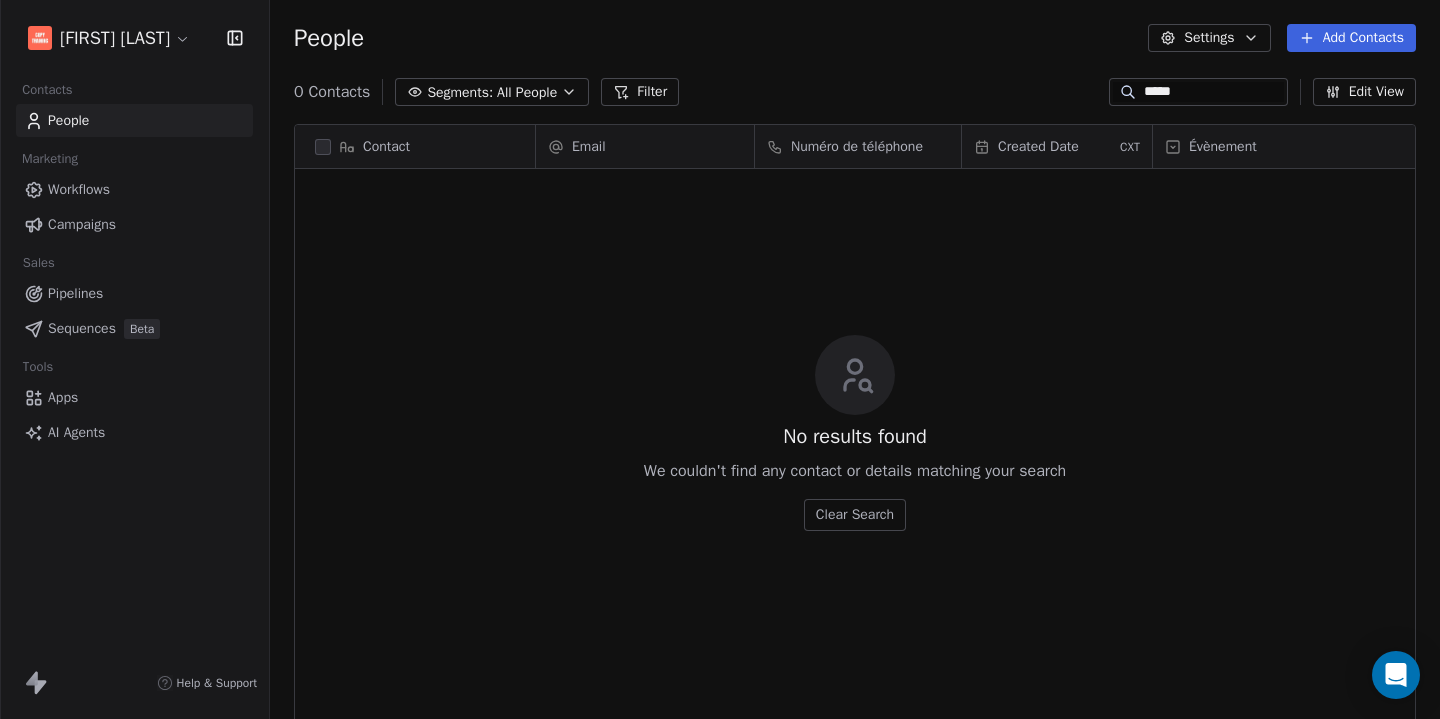 type on "******" 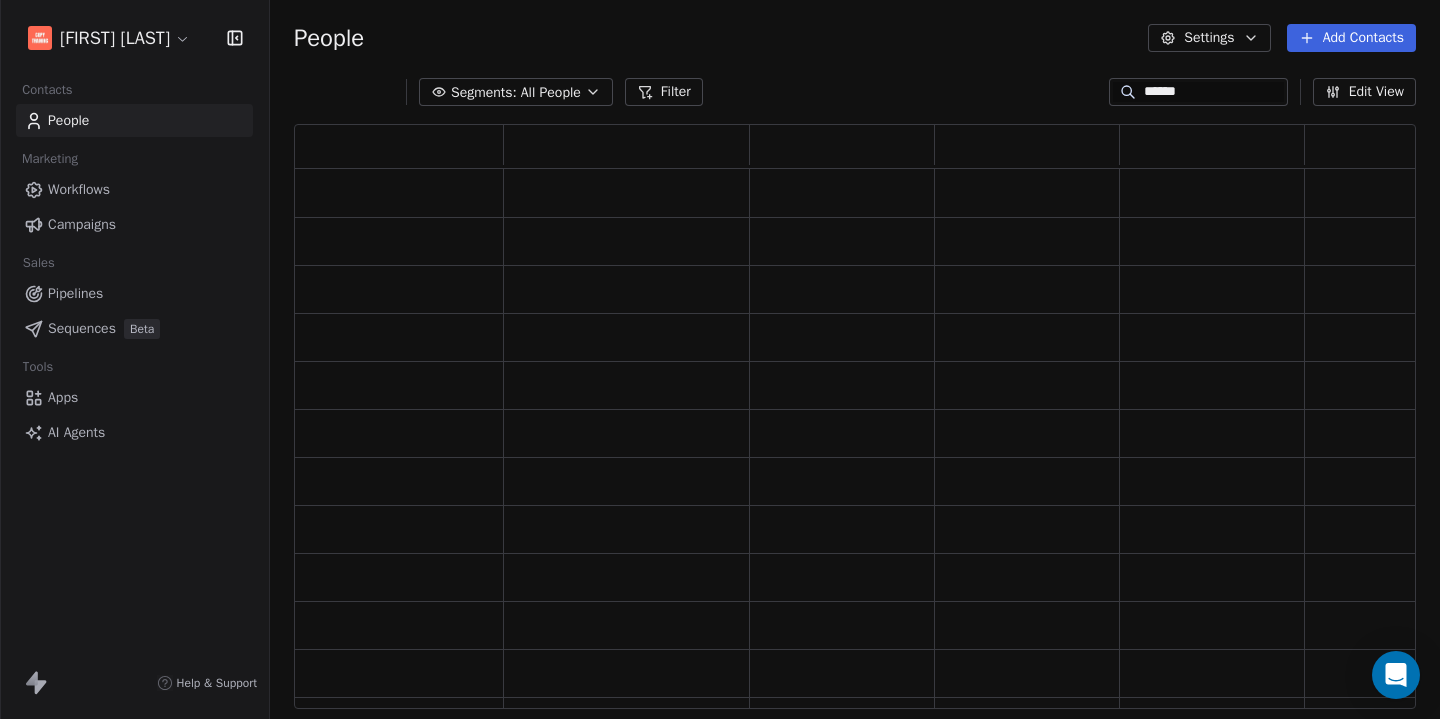 scroll, scrollTop: 1, scrollLeft: 1, axis: both 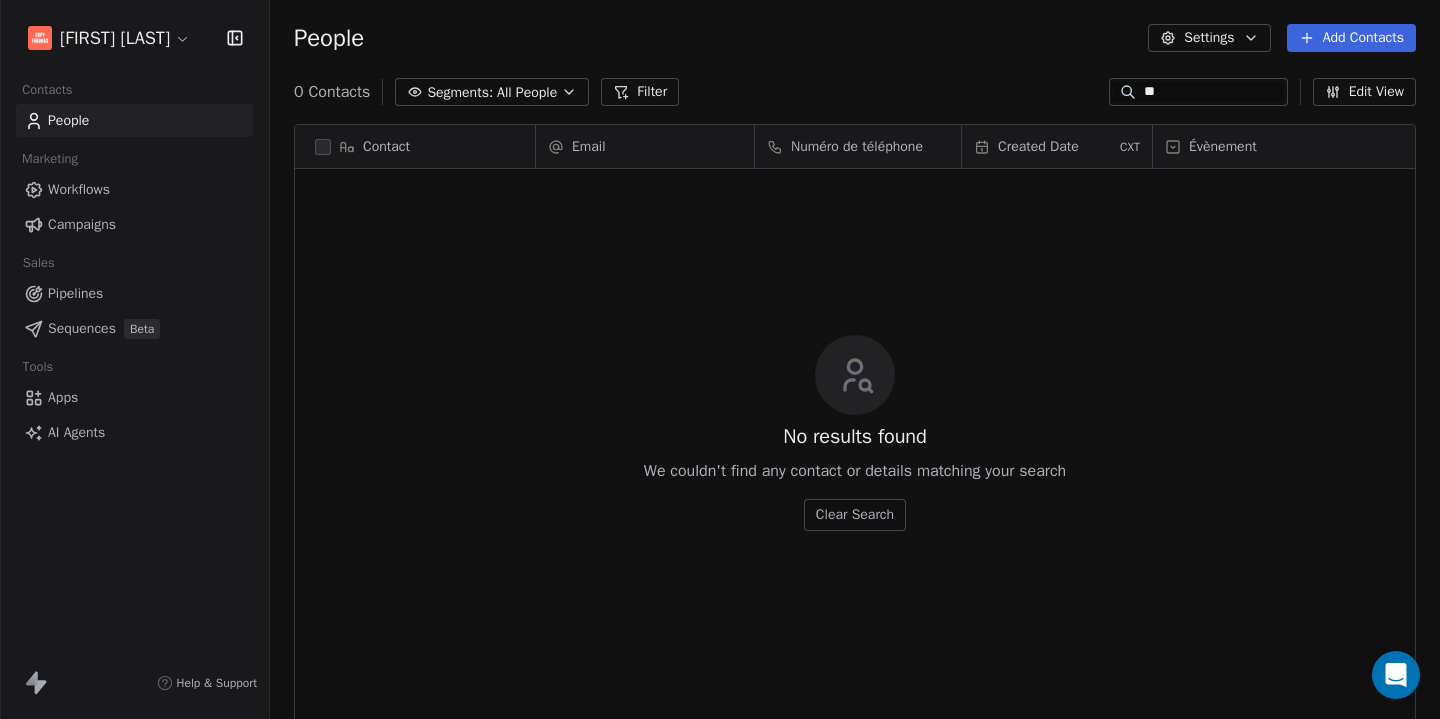 type on "*" 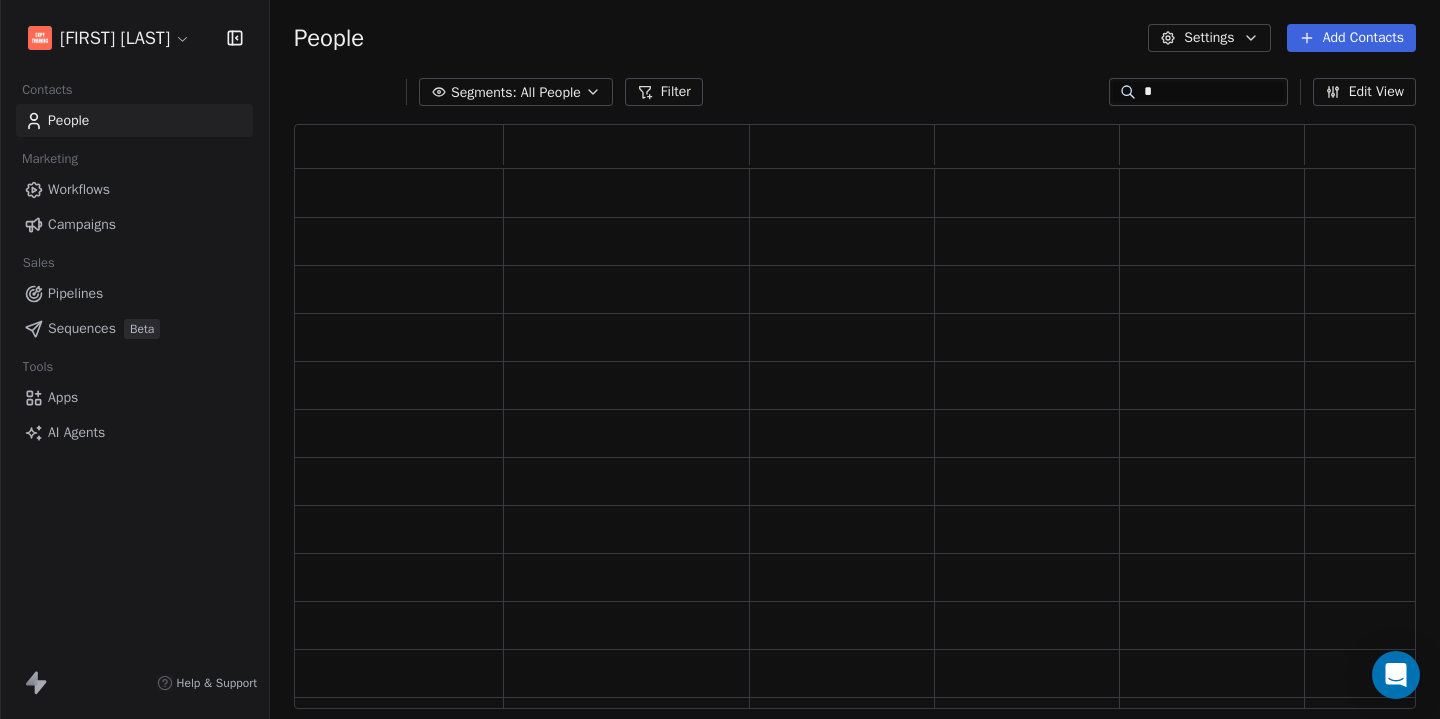 scroll, scrollTop: 1, scrollLeft: 1, axis: both 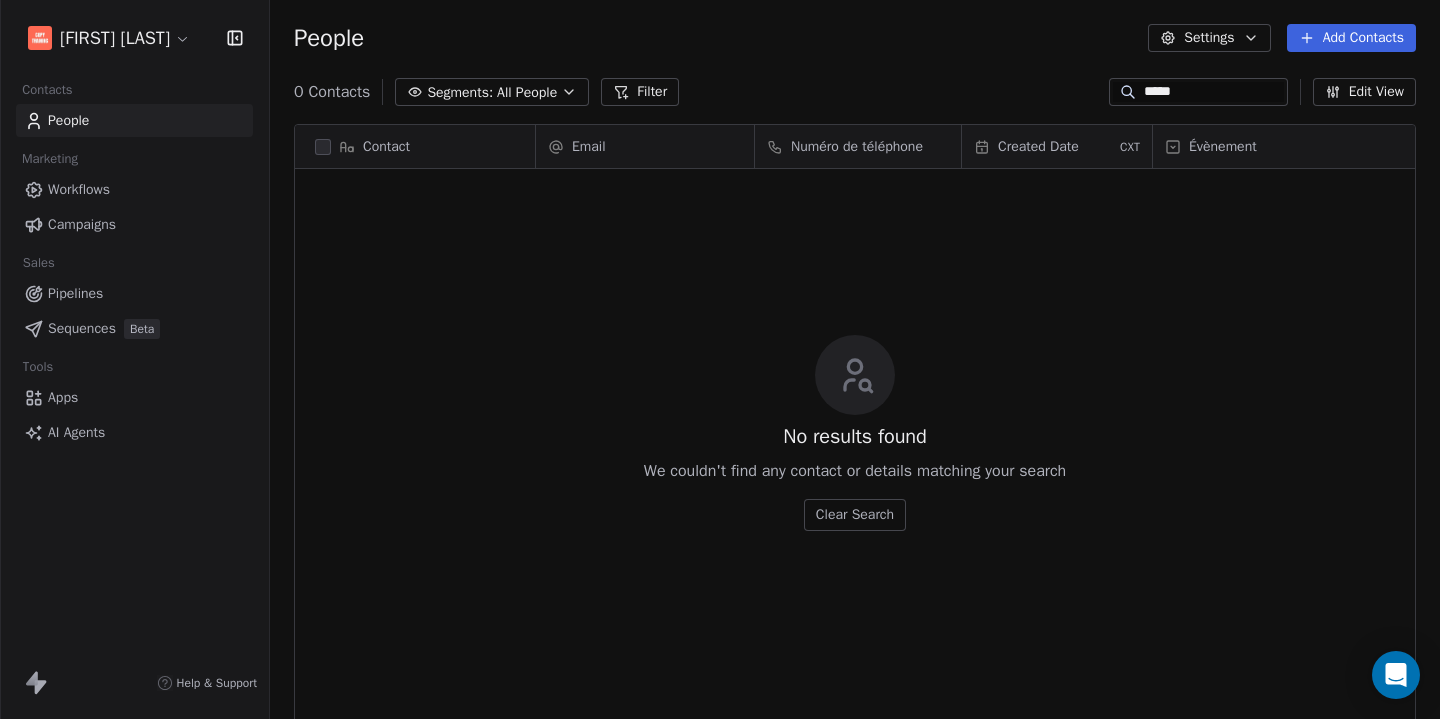 type on "******" 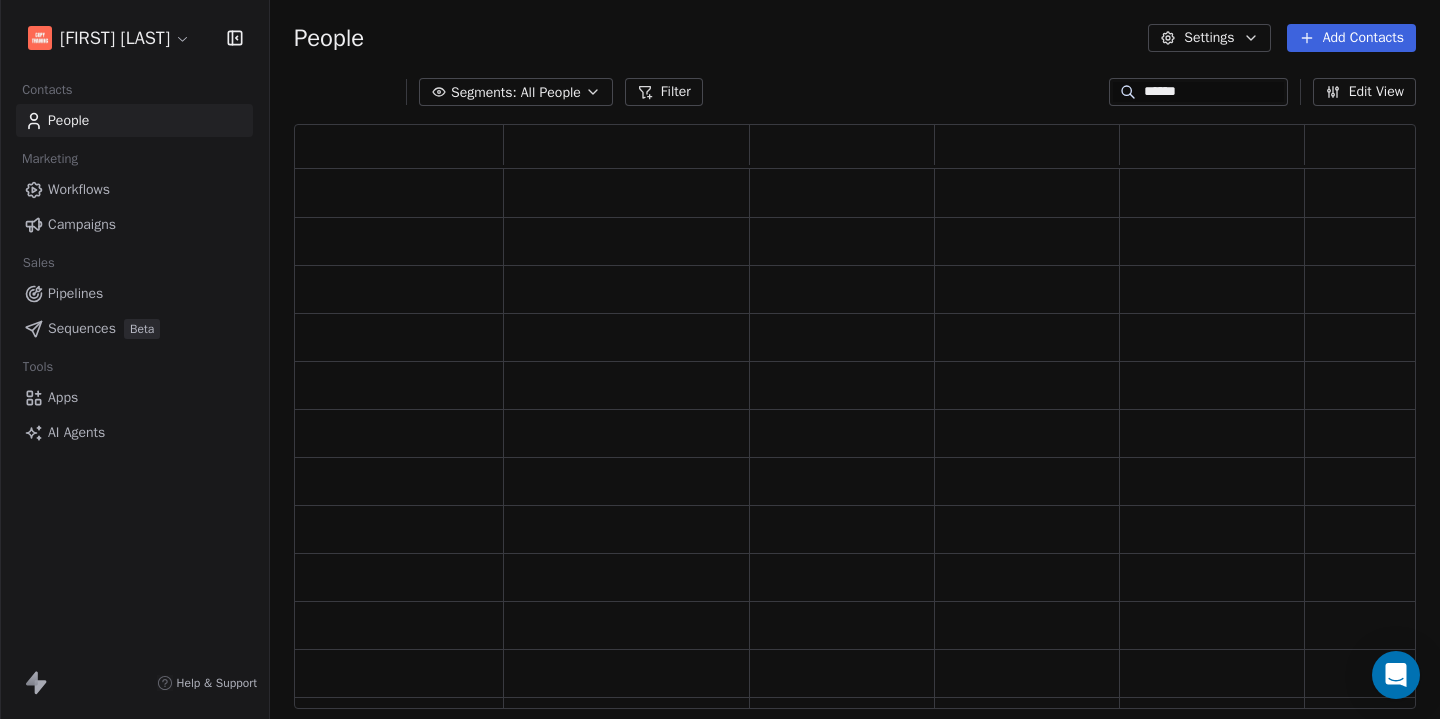 scroll, scrollTop: 1, scrollLeft: 1, axis: both 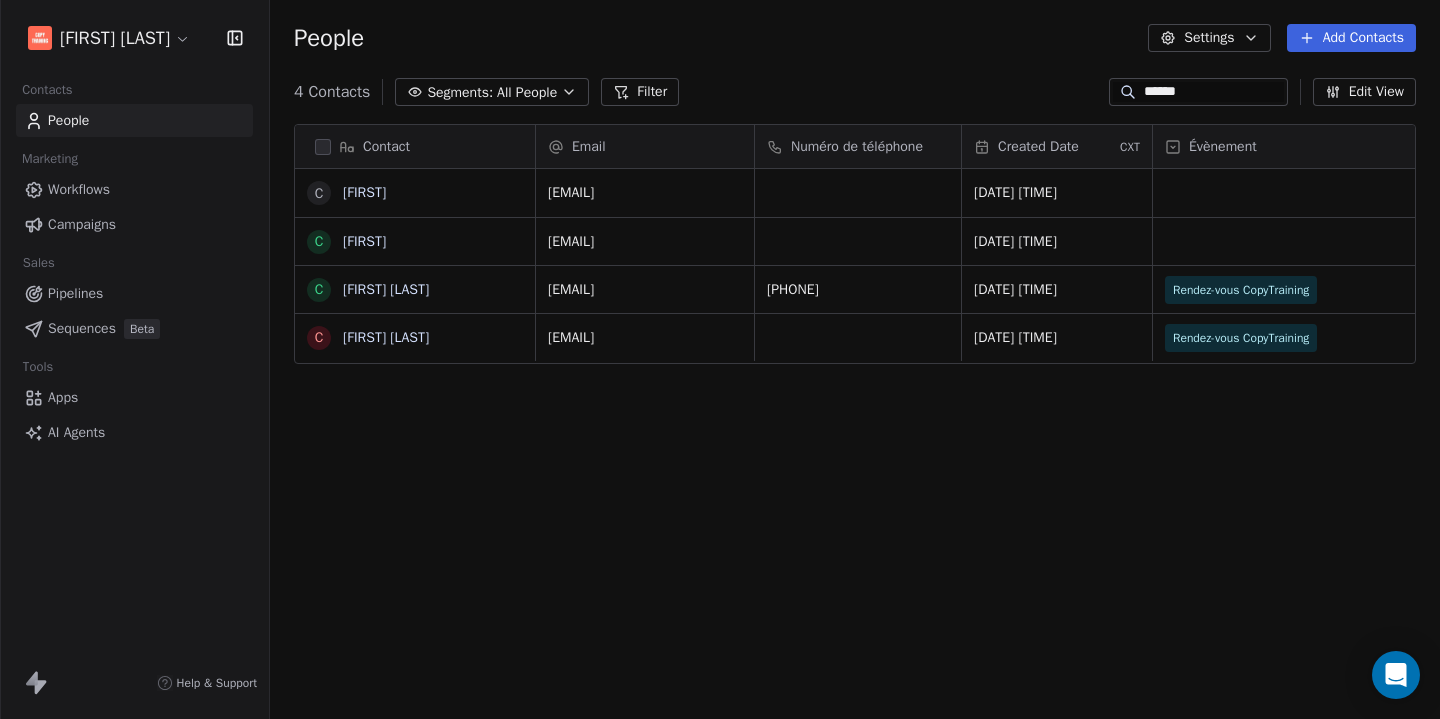 type 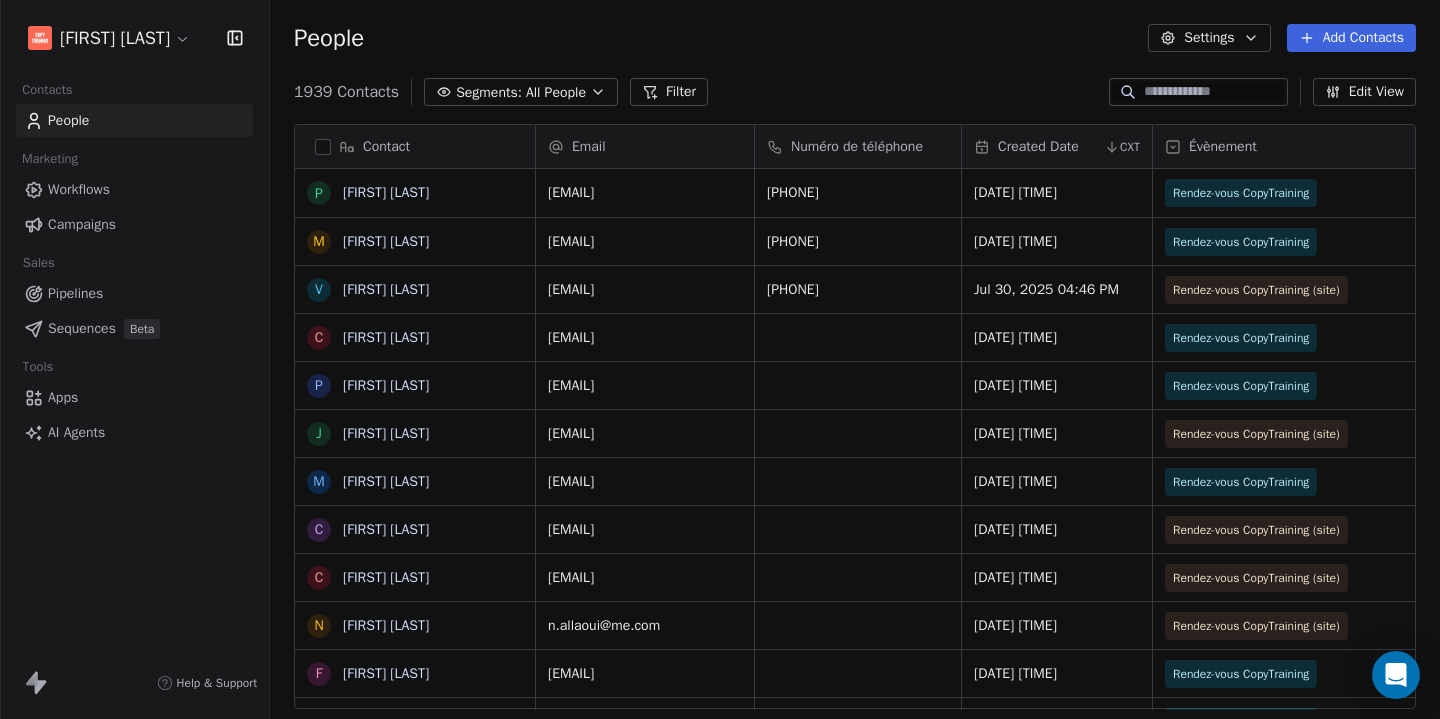 click on "People Settings  Add Contacts" at bounding box center [855, 38] 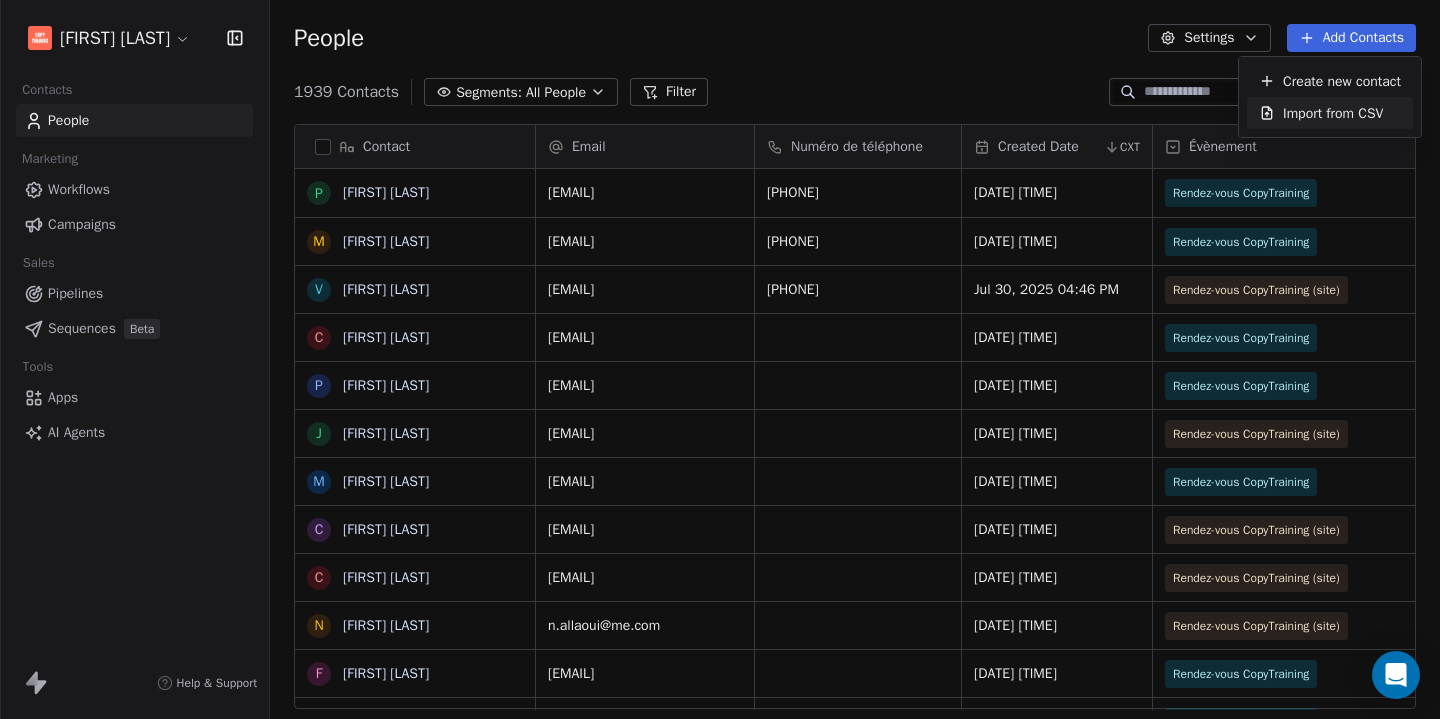 click on "Import from CSV" at bounding box center (1333, 113) 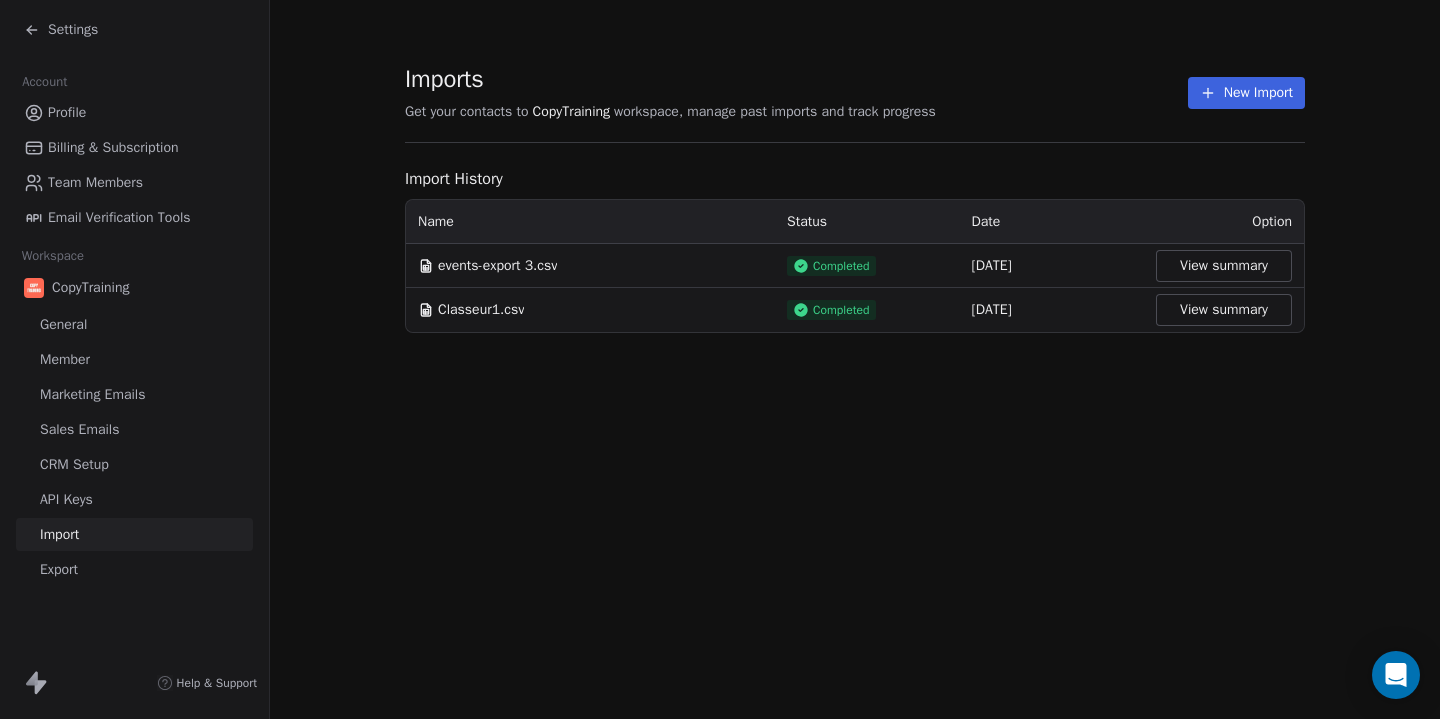 click on "New Import" at bounding box center [1246, 93] 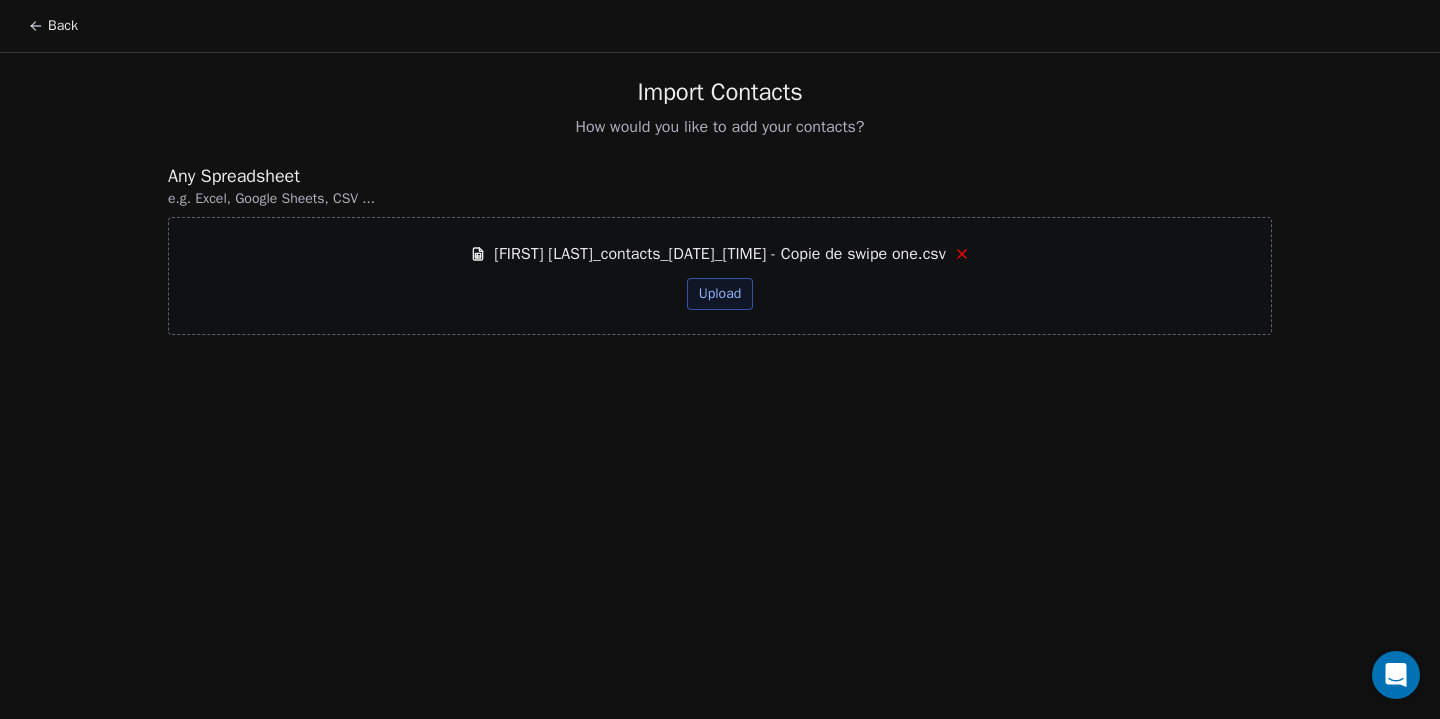 click on "Upload" at bounding box center (720, 294) 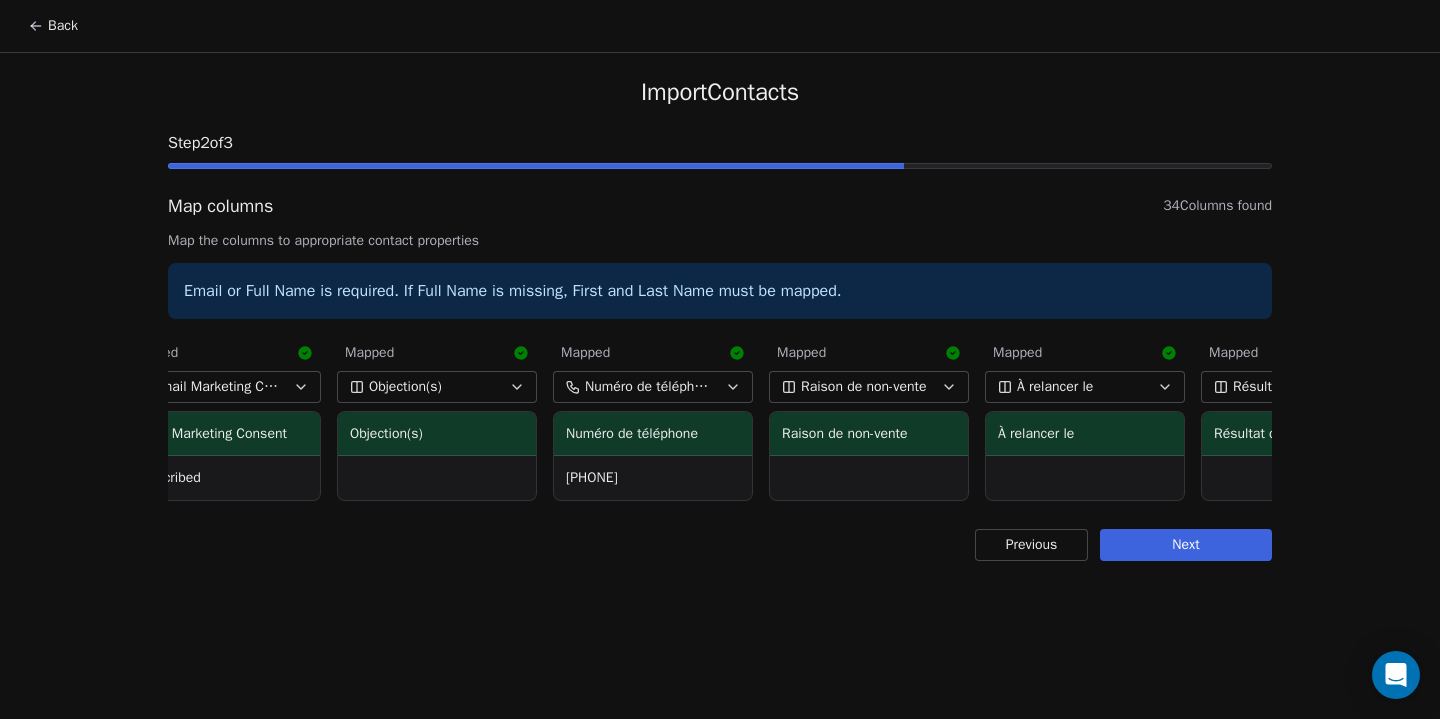 scroll, scrollTop: 0, scrollLeft: 6224, axis: horizontal 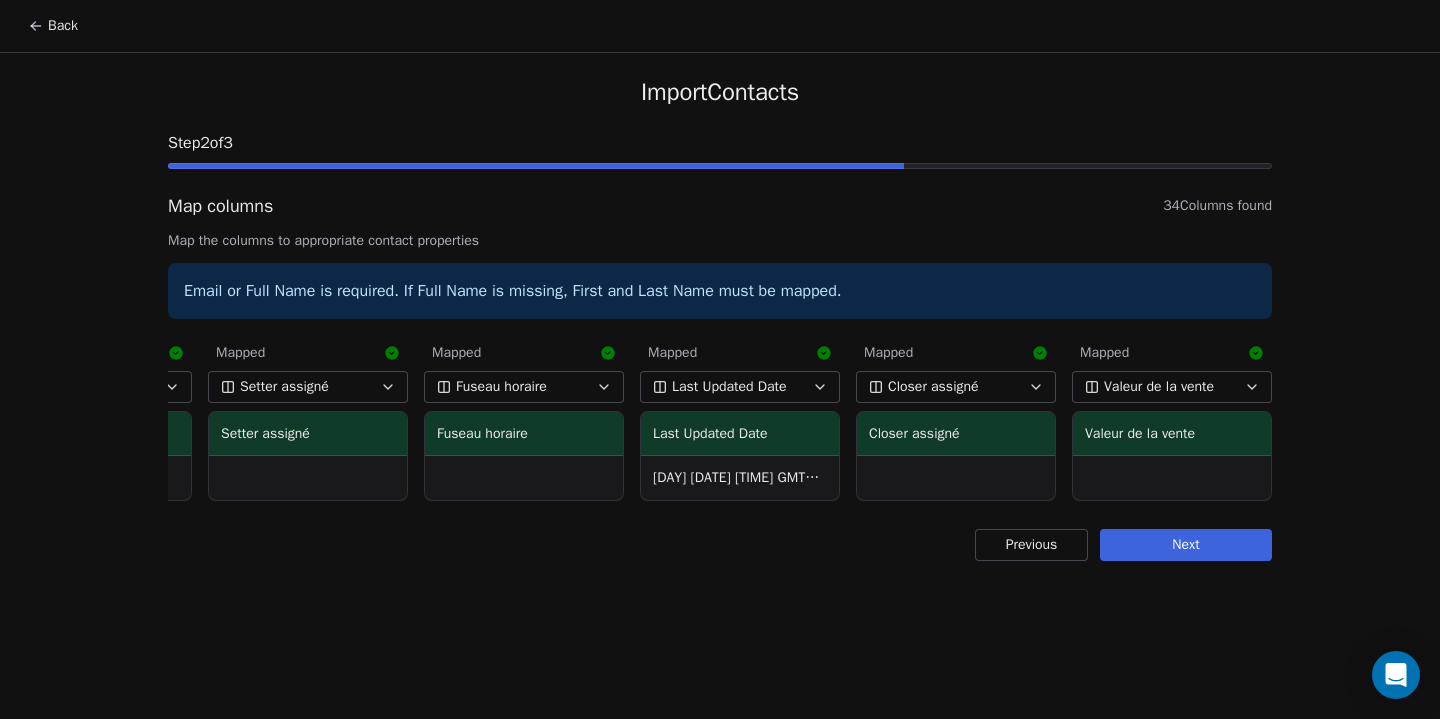 click 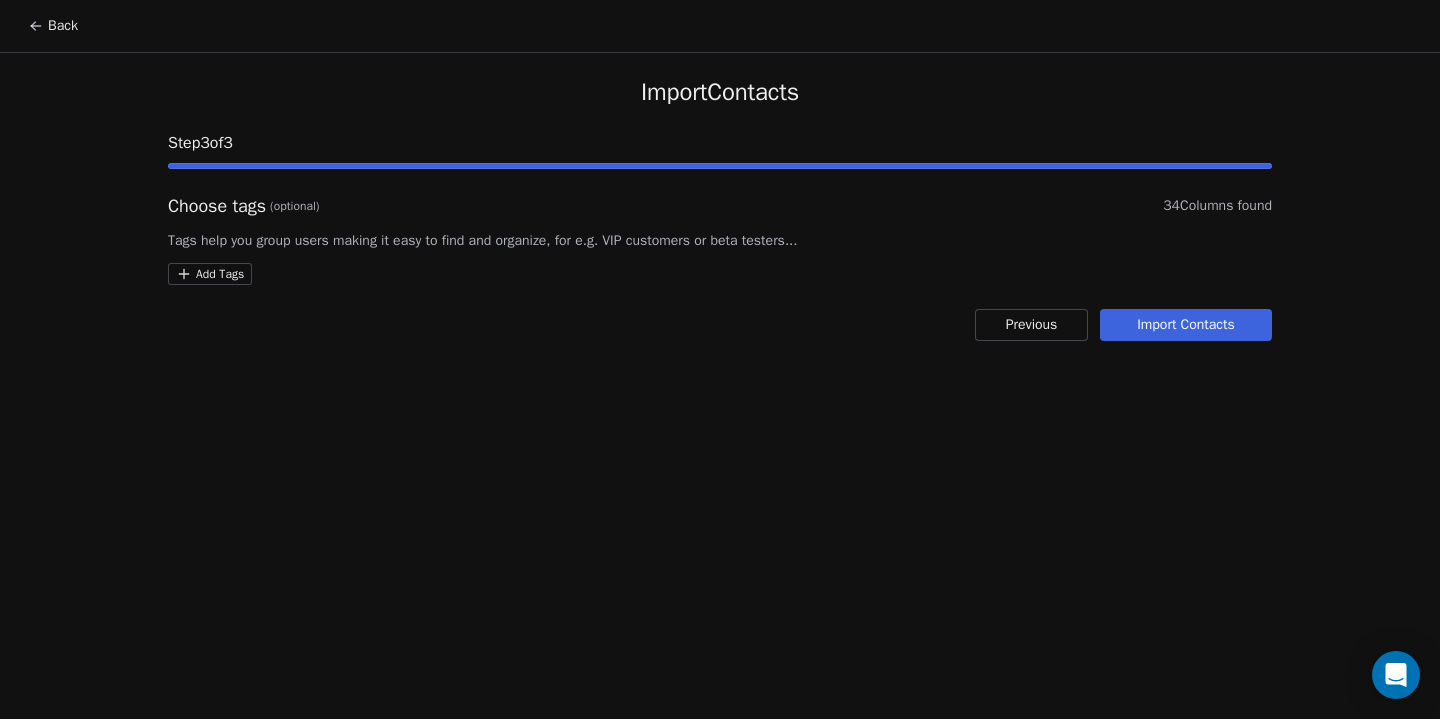 click on "Import Contacts" at bounding box center [1186, 325] 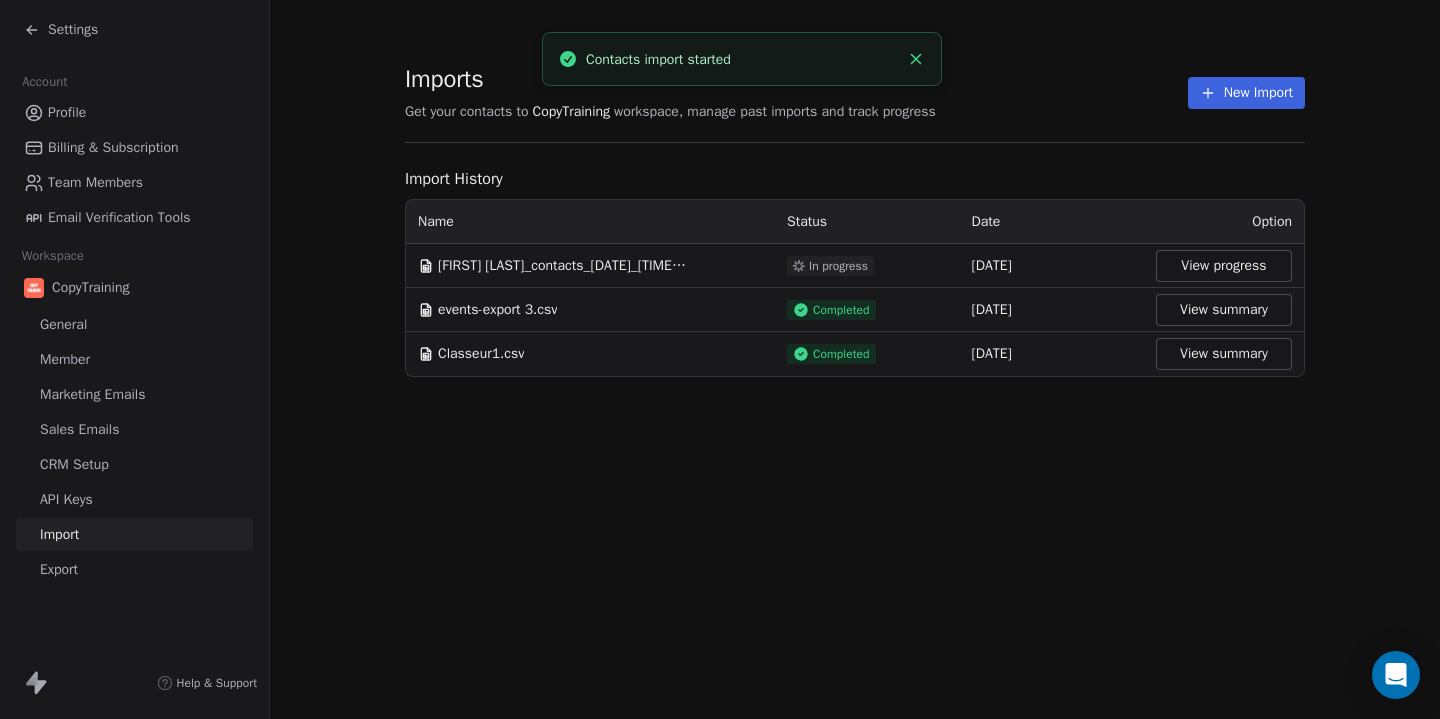 click 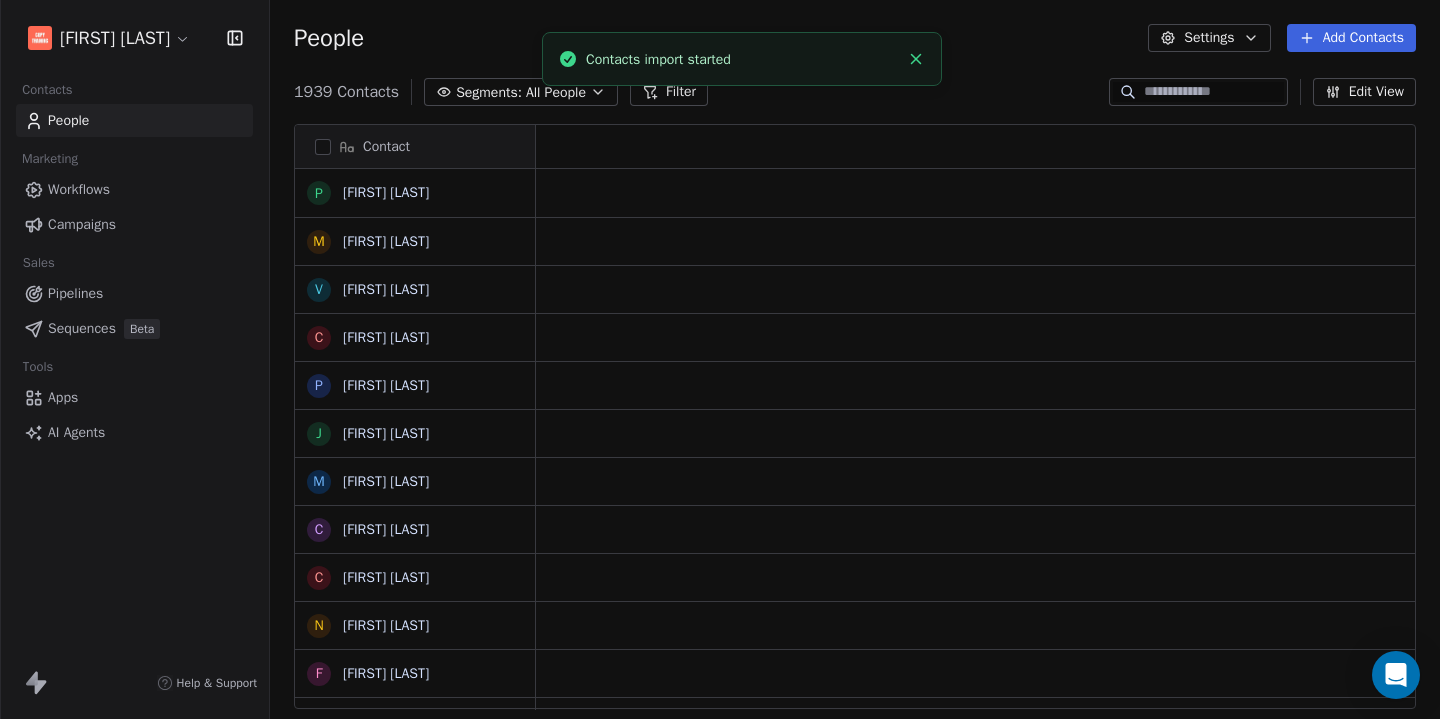 scroll, scrollTop: 633, scrollLeft: 1170, axis: both 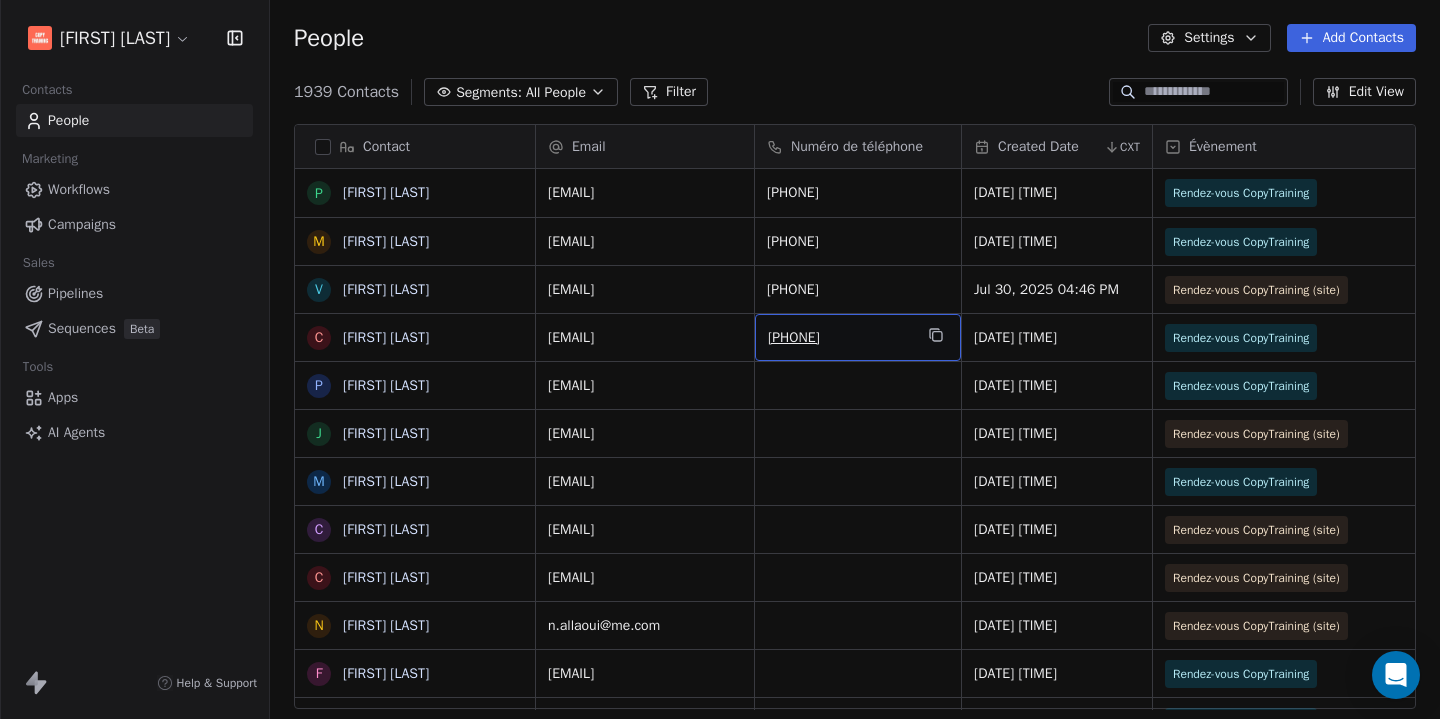 click on "[PHONE]" at bounding box center [840, 338] 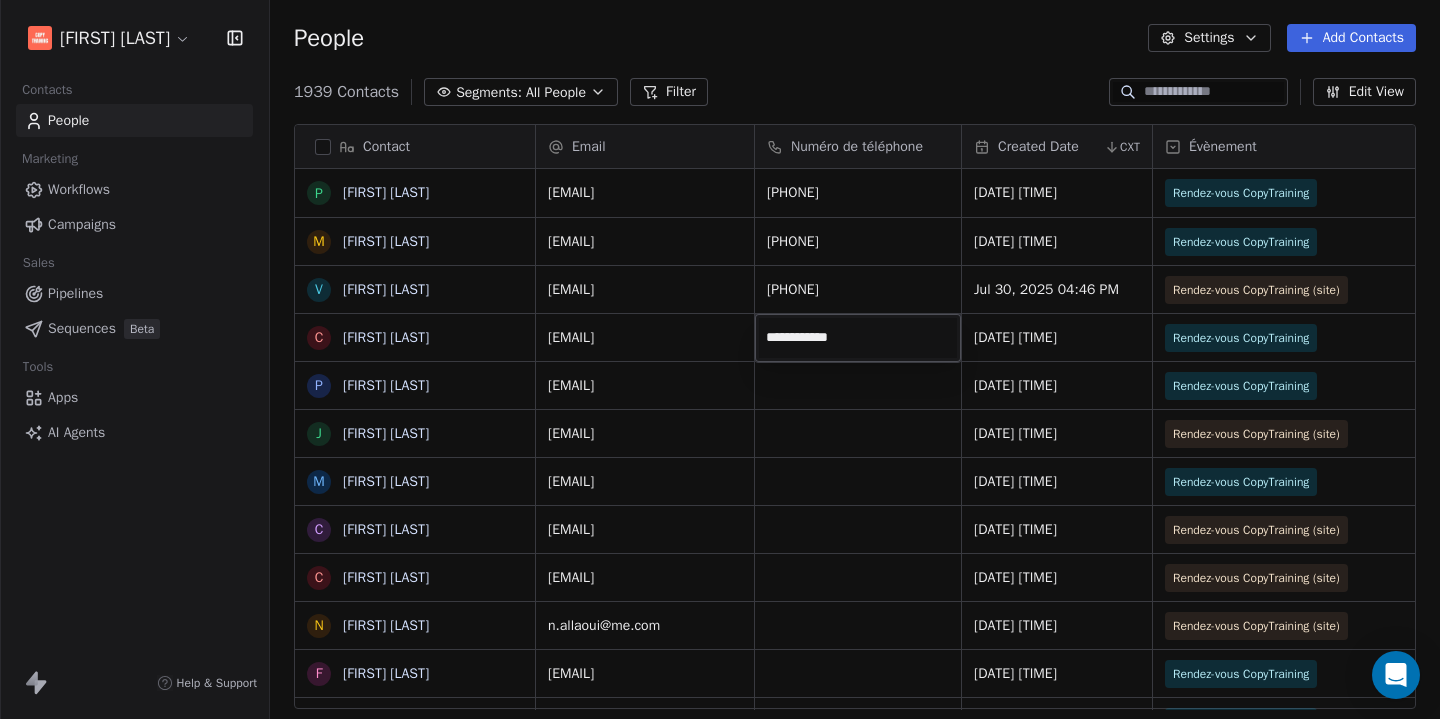 click on "**********" at bounding box center [858, 338] 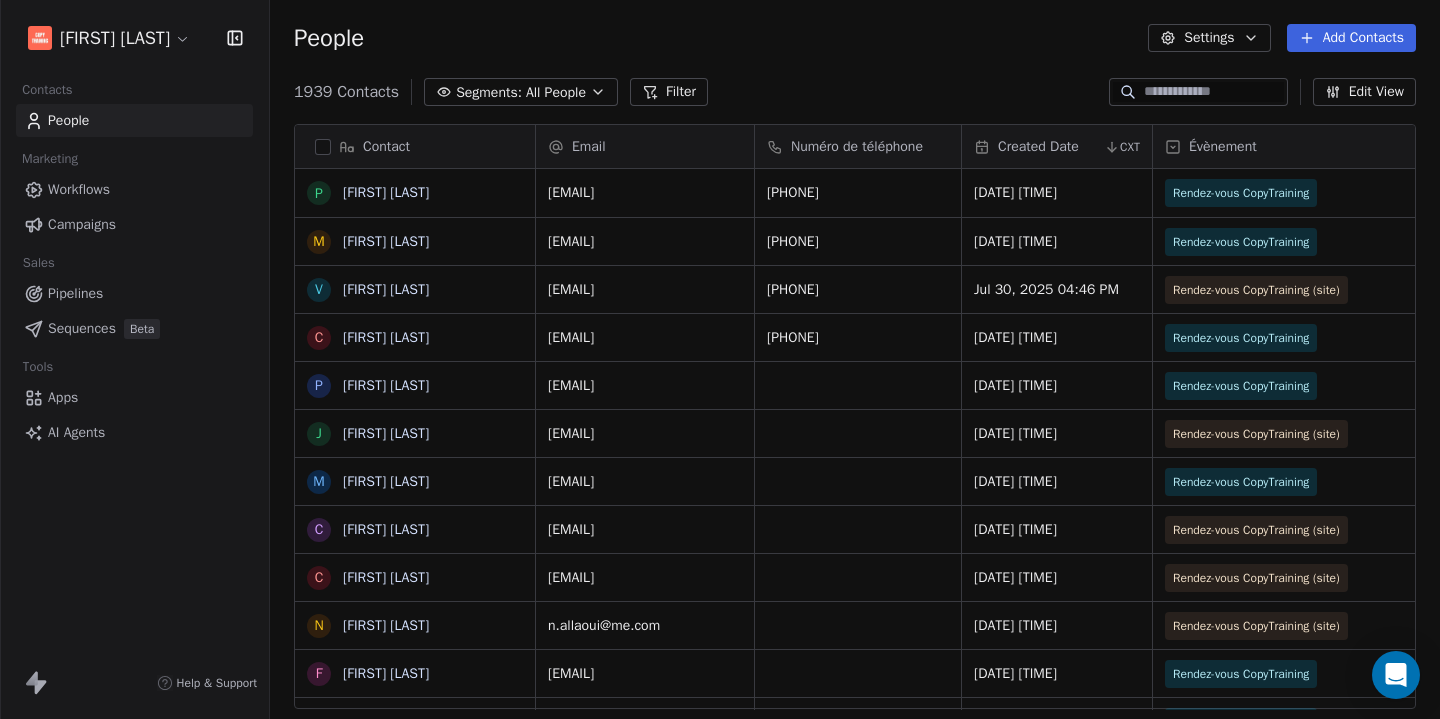 click on "Contacts People Marketing Workflows Campaigns Sales Pipelines Sequences Beta Tools Apps AI Agents Help & Support People Settings Add Contacts [NUMBER] Contacts Segments: All People Filter Edit View Tag Add to Sequence Export Contact [FIRST] [LAST] [FIRST] [LAST] [FIRST] [LAST] [FIRST] [LAST] [FIRST] [LAST] [FIRST] [LAST] [FIRST] [LAST] [FIRST] [LAST] [FIRST] [LAST] [FIRST] [LAST] [FIRST] [LAST] [FIRST] [LAST] [FIRST] [LAST] [FIRST] [LAST] [FIRST] [LAST] [FIRST] [LAST] [FIRST] [LAST] [FIRST] [LAST] [FIRST] [LAST] [FIRST] [LAST] [FIRST] [LAST] [FIRST] [LAST] [FIRST] [LAST] [FIRST] [LAST] [FIRST] [LAST] [FIRST] [LAST] [FIRST] [LAST] [FIRST] [LAST] [FIRST] [LAST] [FIRST] [LAST] [FIRST] [LAST] [FIRST] [LAST] [FIRST] [LAST] Email Numéro de téléphone Created Date CXT Évènement Statut de l'appel Closer assigné Fuseau horaire [EMAIL] [PHONE] [DATE] [TIME] Rendez-vous CopyTraining active [PERSON] [TIMEZONE]" at bounding box center [720, 359] 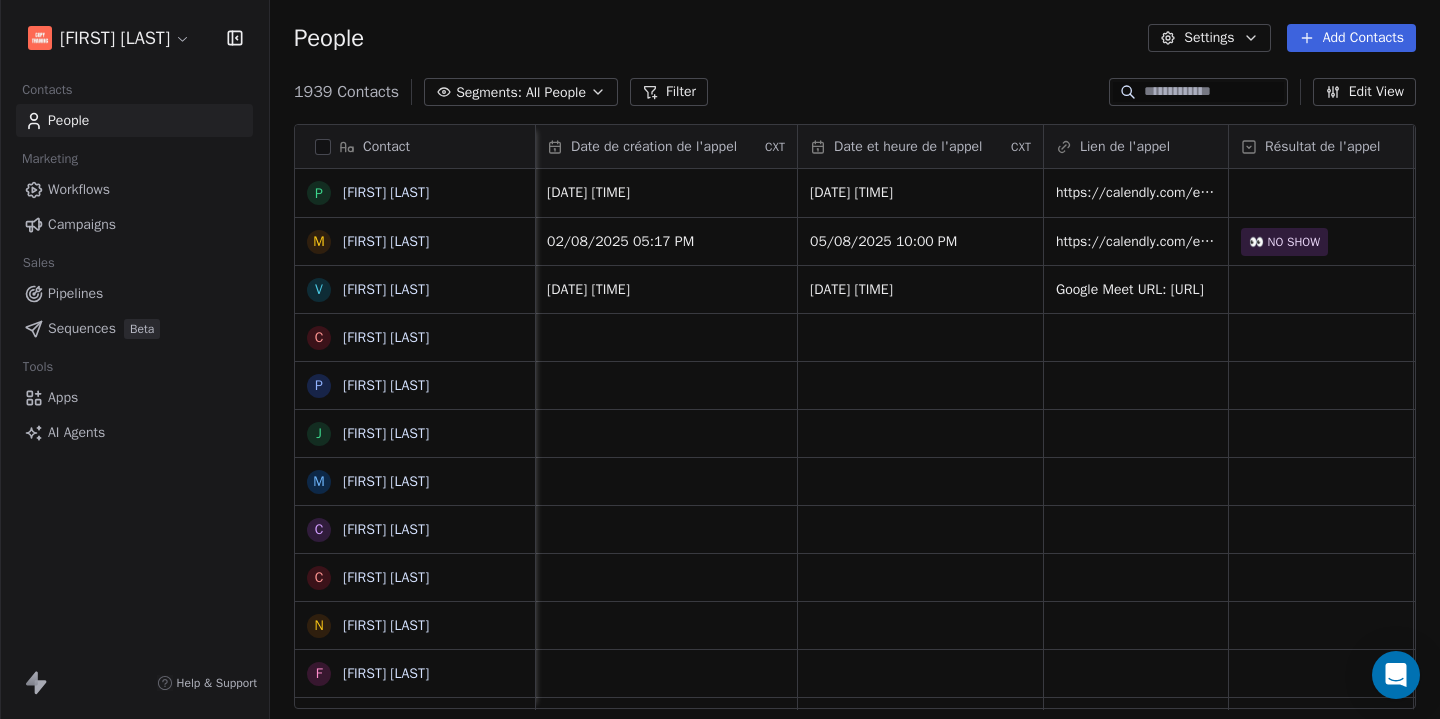 scroll, scrollTop: 0, scrollLeft: 0, axis: both 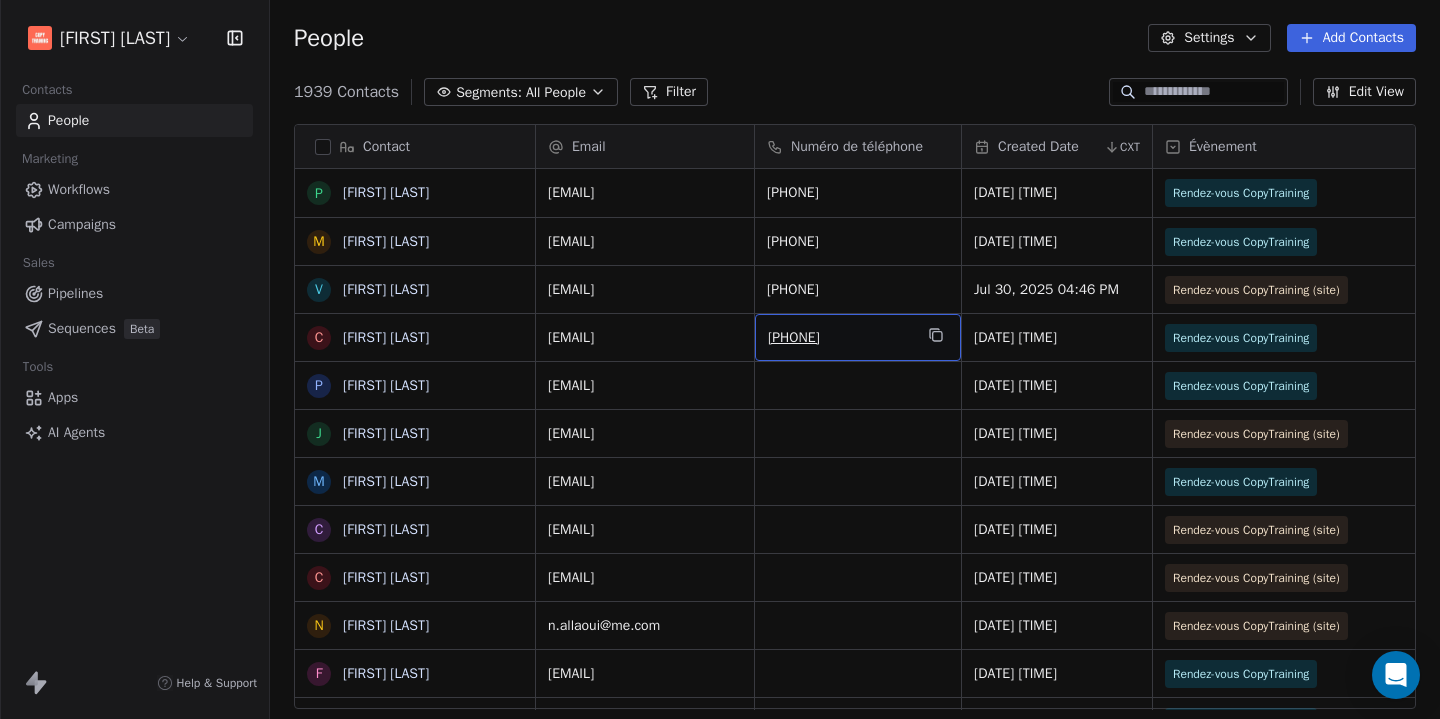 click on "[PHONE]" at bounding box center (840, 338) 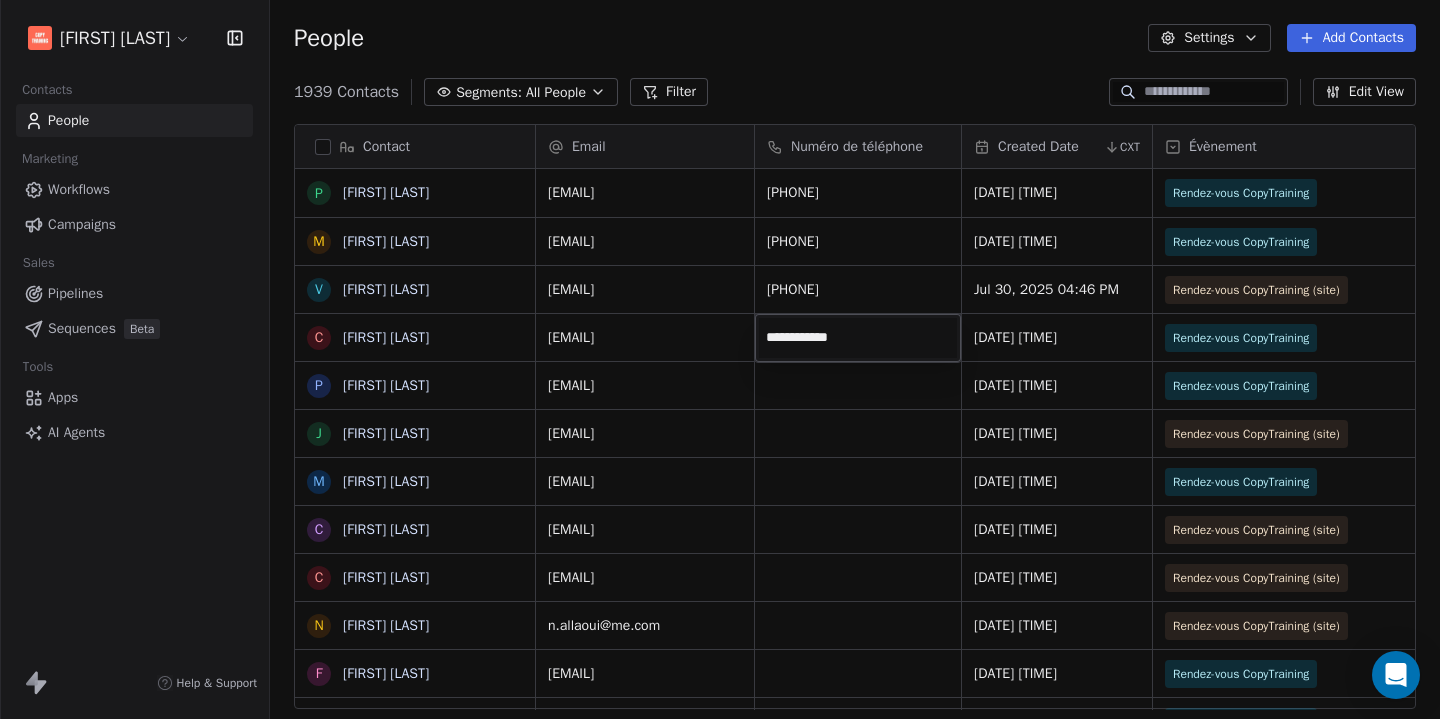 click on "**********" at bounding box center [858, 338] 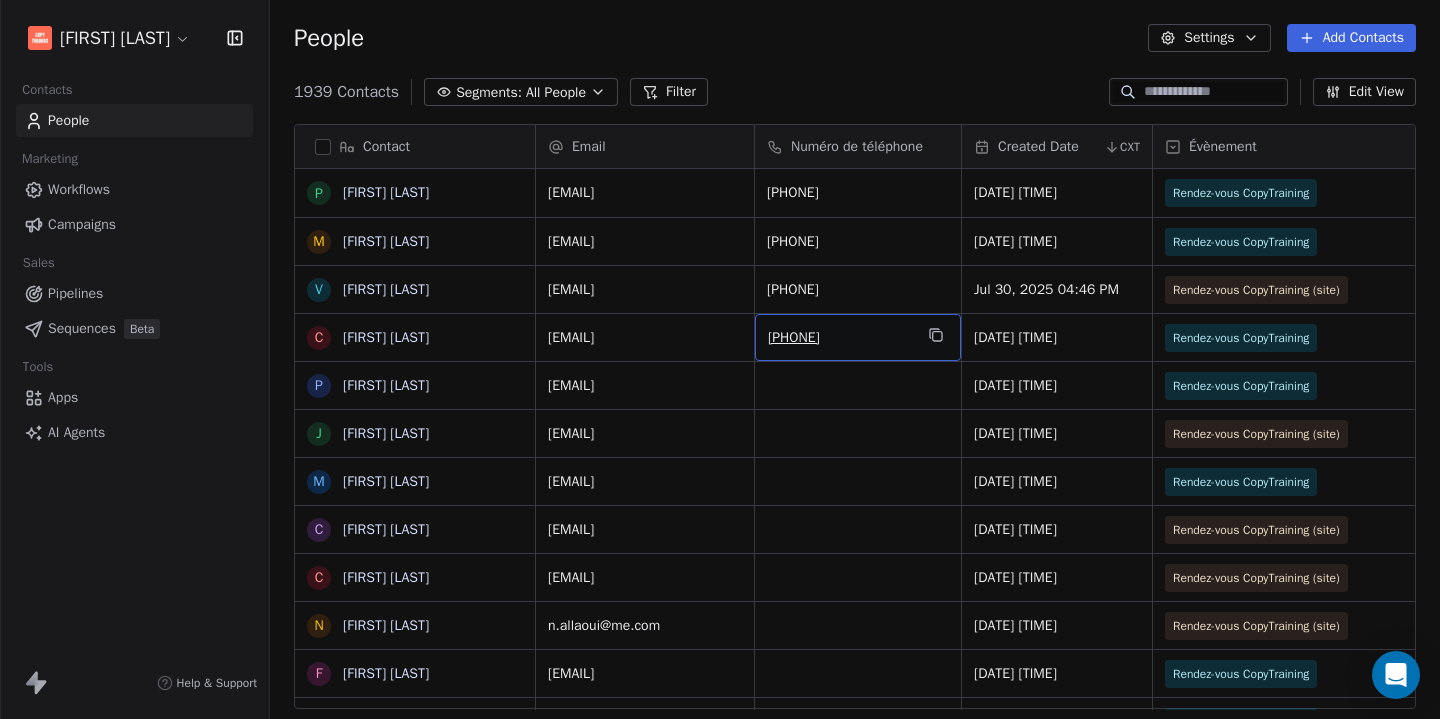 click on "[PHONE]" at bounding box center [840, 338] 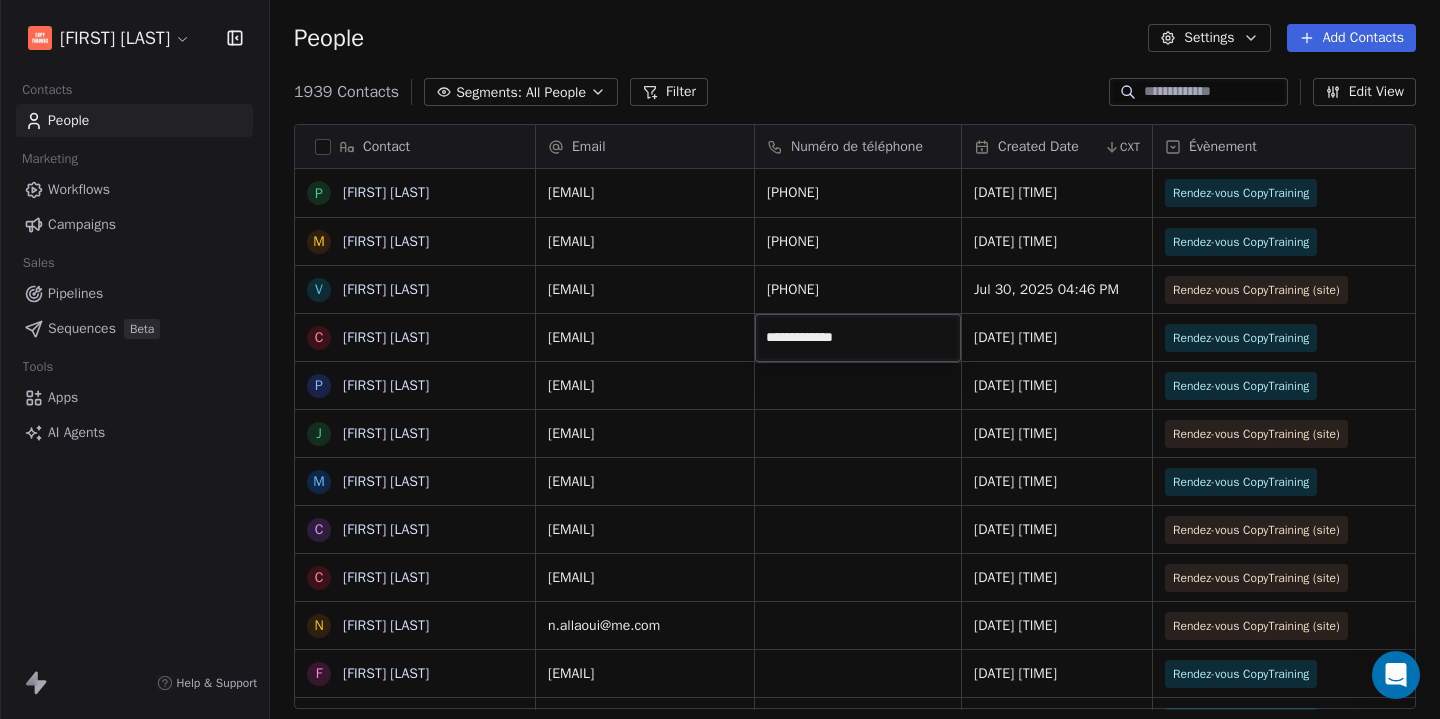 click on "Contacts People Marketing Workflows Campaigns Sales Pipelines Sequences Beta Tools Apps AI Agents Help & Support People Settings Add Contacts [NUMBER] Contacts Segments: All People Filter Edit View Tag Add to Sequence Export Contact [FIRST] [LAST] [FIRST] [LAST] [FIRST] [LAST] [FIRST] [LAST] [FIRST] [LAST] [FIRST] [LAST] [FIRST] [LAST] [FIRST] [LAST] [FIRST] [LAST] [FIRST] [LAST] [FIRST] [LAST] [FIRST] [LAST] [FIRST] [LAST] [FIRST] [LAST] [FIRST] [LAST] [FIRST] [LAST] [FIRST] [LAST] [FIRST] [LAST] [FIRST] [LAST] [FIRST] [LAST] [FIRST] [LAST] [FIRST] [LAST] [FIRST] [LAST] [FIRST] [LAST] [FIRST] [LAST] [FIRST] [LAST] [FIRST] [LAST] [FIRST] [LAST] [FIRST] [LAST] [FIRST] [LAST] [FIRST] [LAST] [FIRST] [LAST] [FIRST] [LAST] Email Numéro de téléphone Created Date CXT Évènement Statut de l'appel Closer assigné Fuseau horaire [EMAIL] [PHONE] [DATE] [TIME] Rendez-vous CopyTraining active [PERSON] [TIMEZONE]" at bounding box center (720, 359) 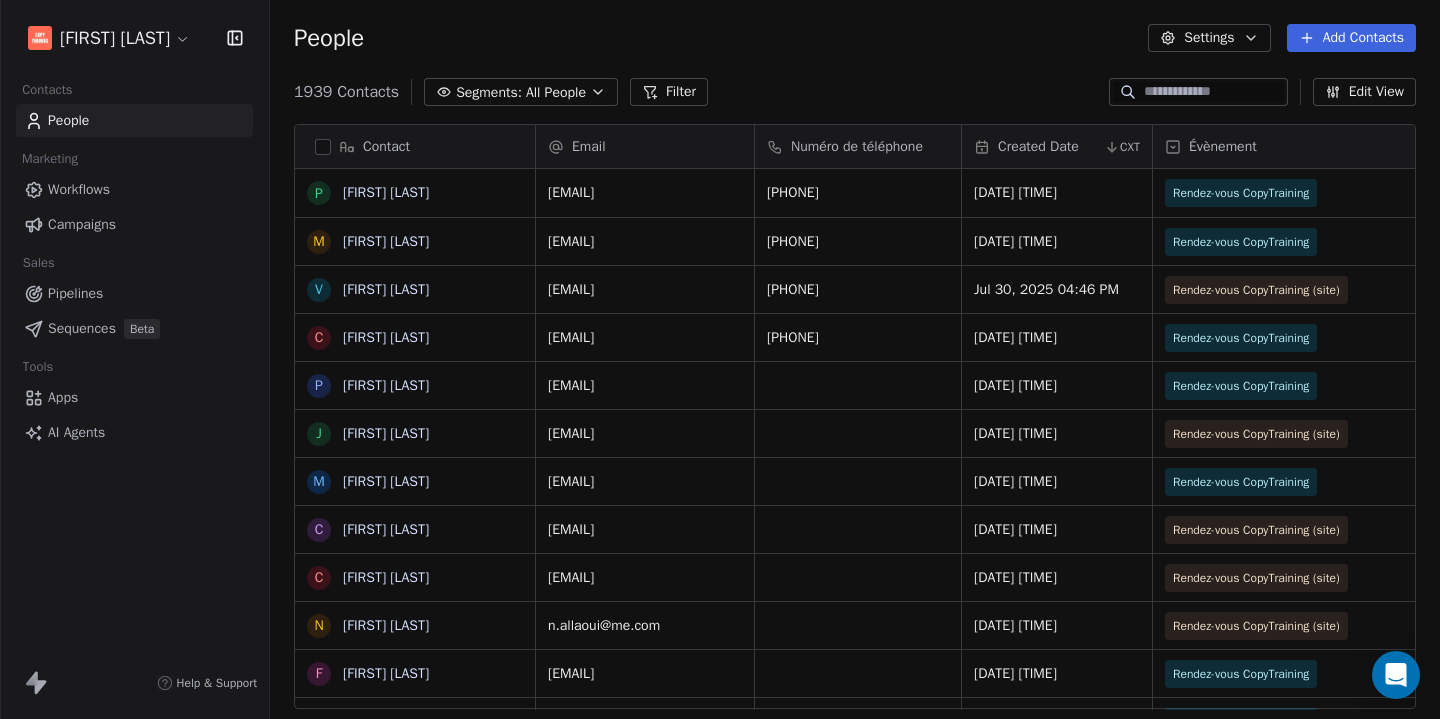 click on "Numéro de téléphone" at bounding box center (857, 147) 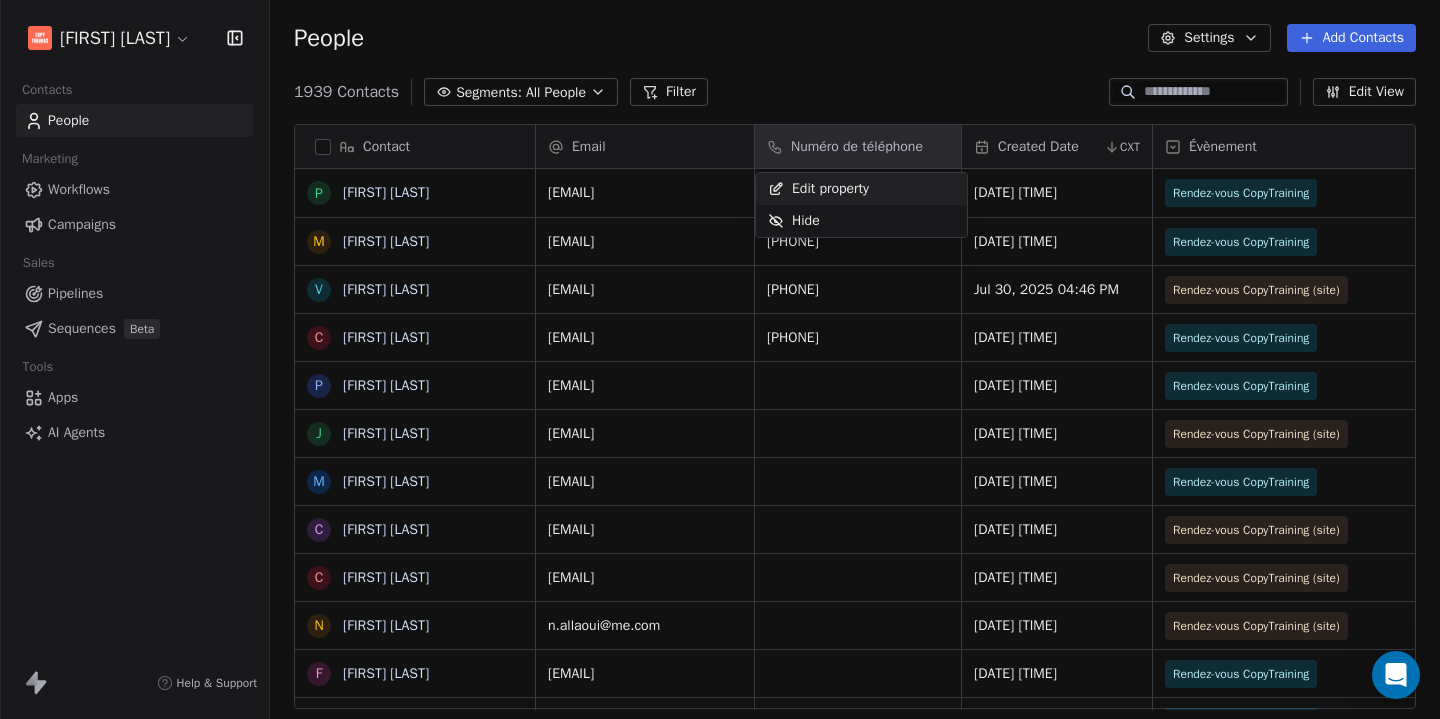 click on "Edit property" at bounding box center [830, 189] 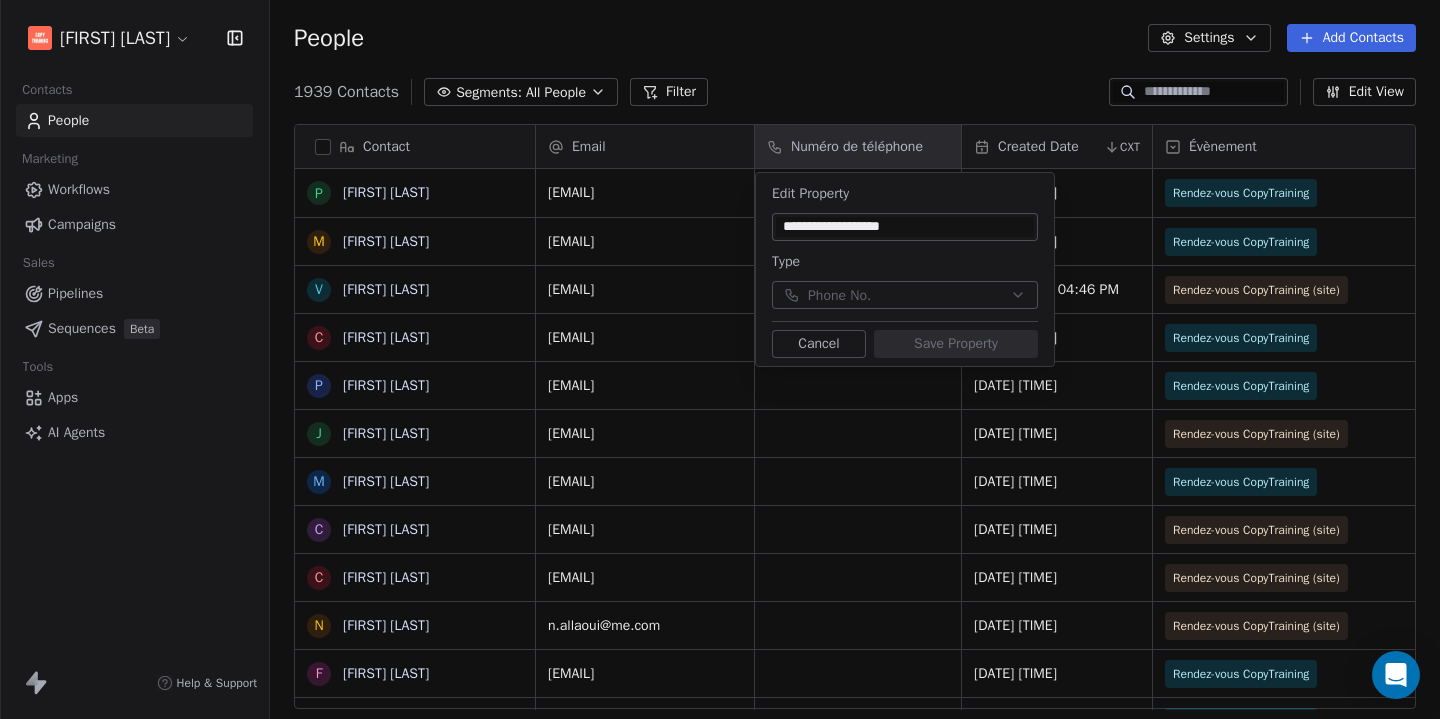 click on "Contacts People Marketing Workflows Campaigns Sales Pipelines Sequences Beta Tools Apps AI Agents Help & Support People Settings Add Contacts [NUMBER] Contacts Segments: All People Filter Edit View Tag Add to Sequence Export Contact [FIRST] [LAST] [FIRST] [LAST] [FIRST] [LAST] [FIRST] [LAST] [FIRST] [LAST] [FIRST] [LAST] [FIRST] [LAST] [FIRST] [LAST] [FIRST] [LAST] [FIRST] [LAST] [FIRST] [LAST] [FIRST] [LAST] [FIRST] [LAST] [FIRST] [LAST] [FIRST] [LAST] [FIRST] [LAST] [FIRST] [LAST] [FIRST] [LAST] [FIRST] [LAST] [FIRST] [LAST] [FIRST] [LAST] [FIRST] [LAST] [FIRST] [LAST] [FIRST] [LAST] [FIRST] [LAST] [FIRST] [LAST] [FIRST] [LAST] [FIRST] [LAST] [FIRST] [LAST] [FIRST] [LAST] [FIRST] [LAST] [FIRST] [LAST] [FIRST] [LAST] Email Numéro de téléphone Created Date CXT Évènement Statut de l'appel Closer assigné Fuseau horaire [EMAIL] [PHONE] [DATE] [TIME] Rendez-vous CopyTraining active [PERSON] [TIMEZONE]" at bounding box center [720, 359] 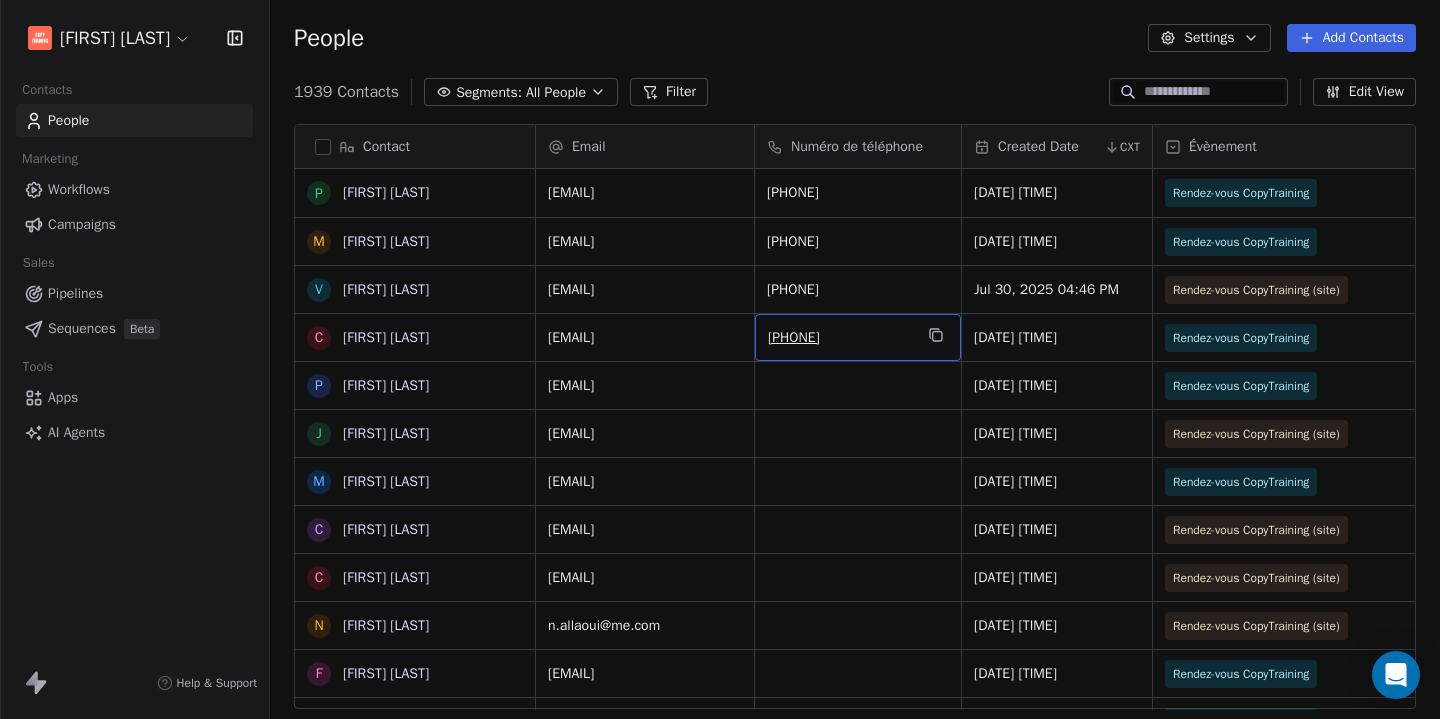 click on "[PHONE]" at bounding box center (840, 338) 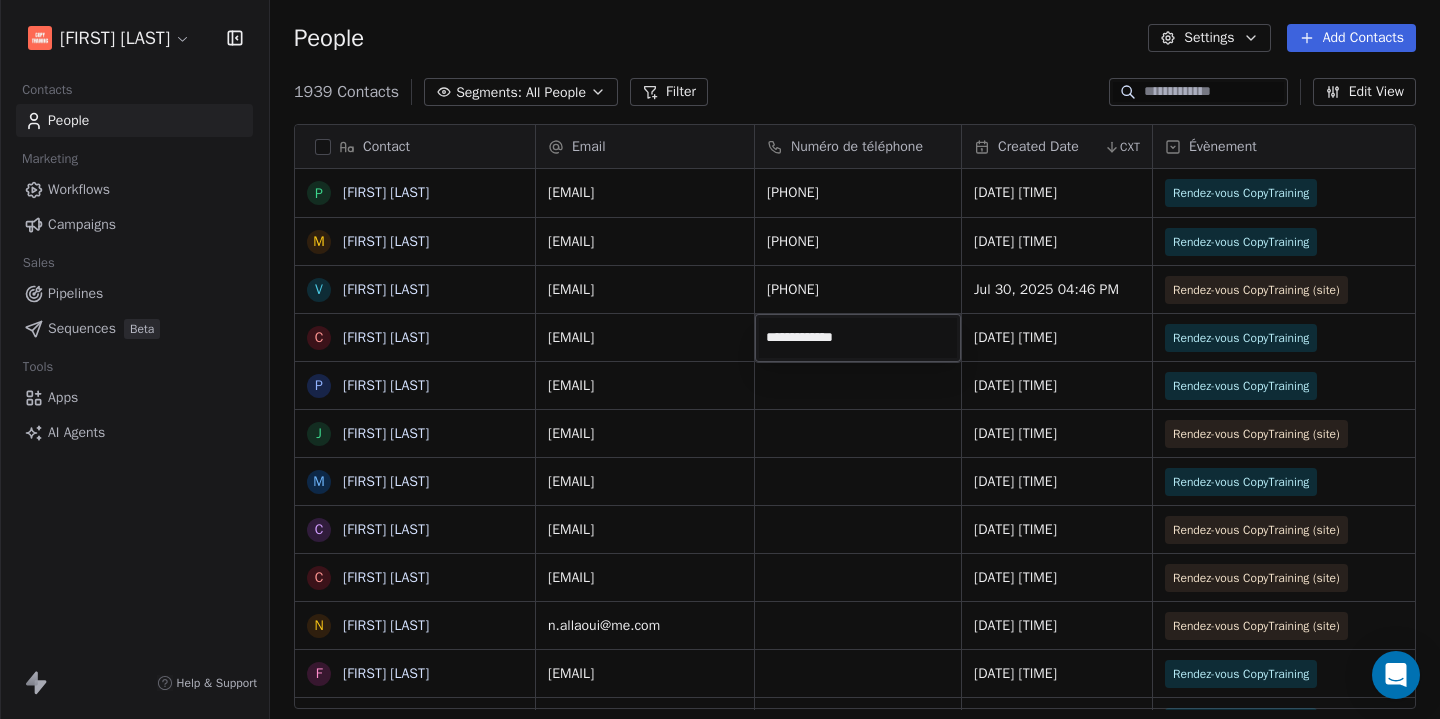click on "**********" at bounding box center (858, 338) 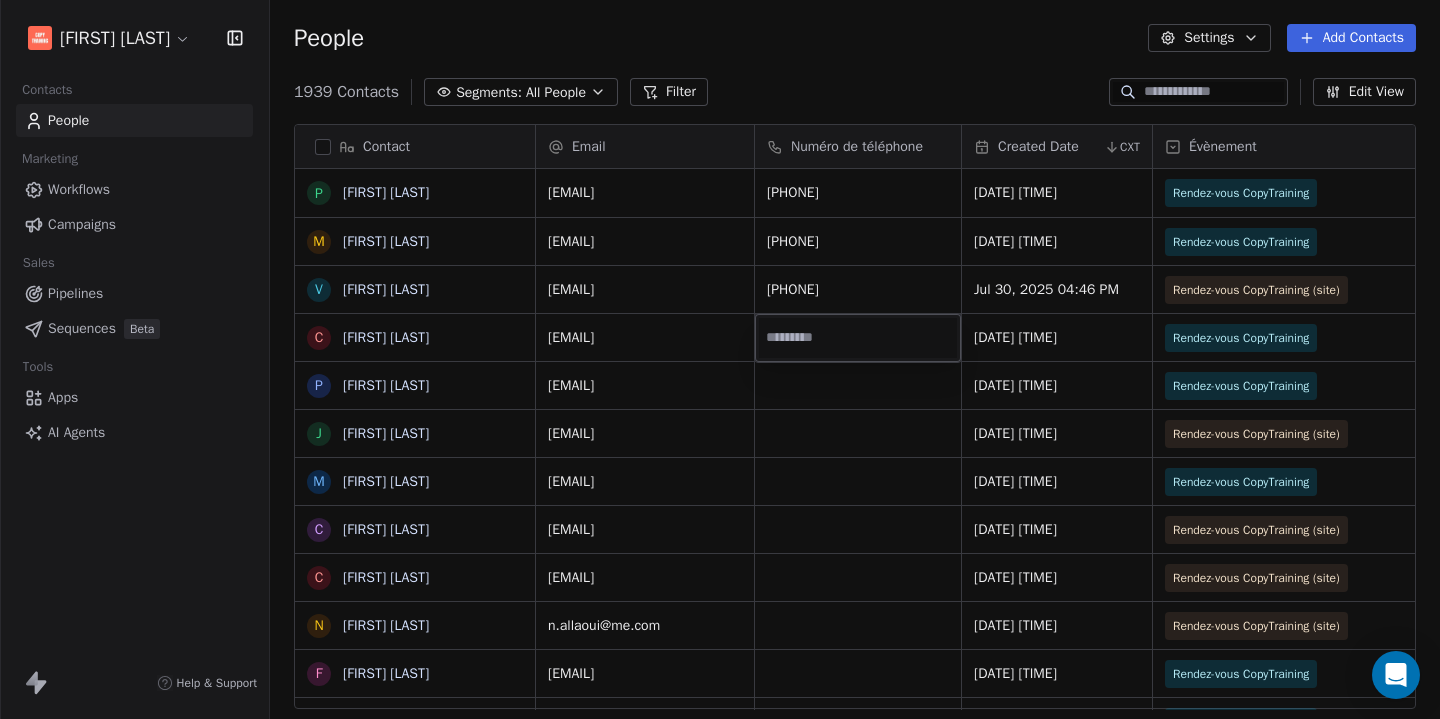type 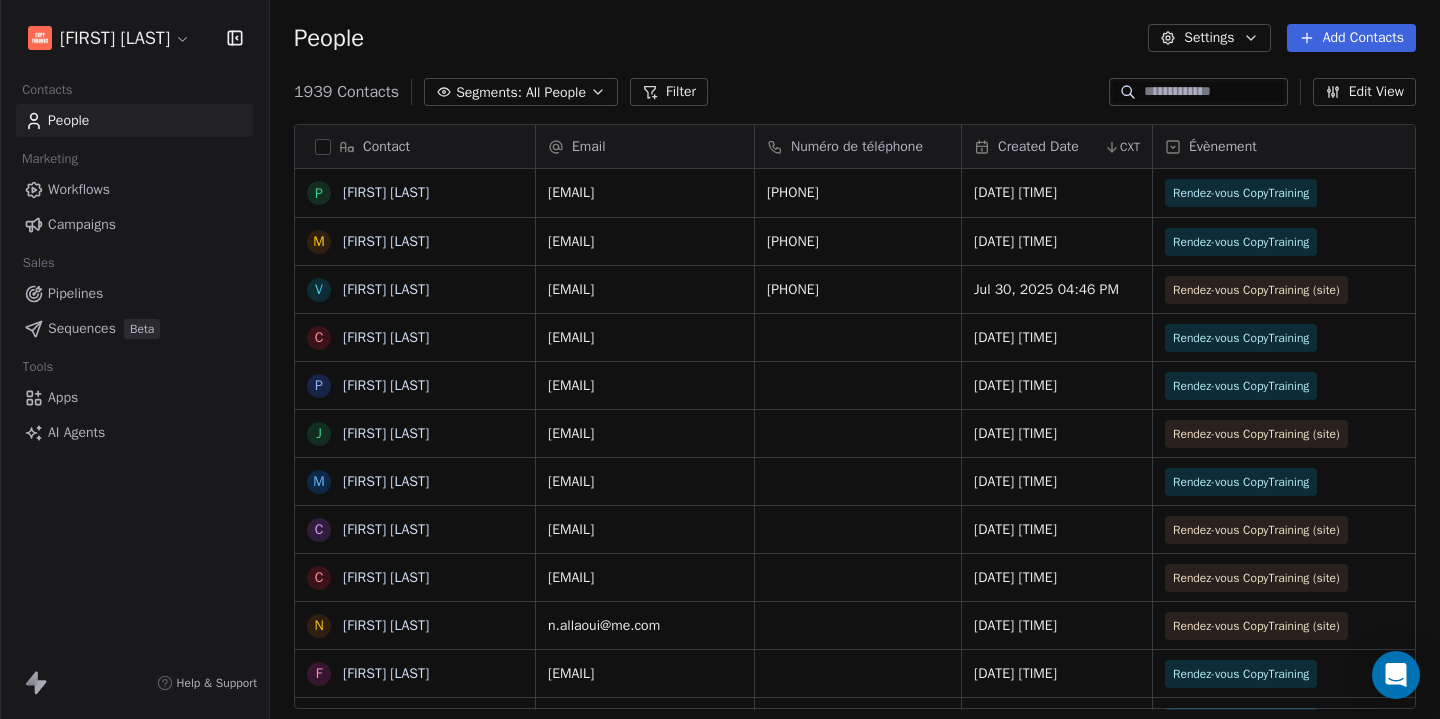 click on "Add Contacts" at bounding box center (1351, 38) 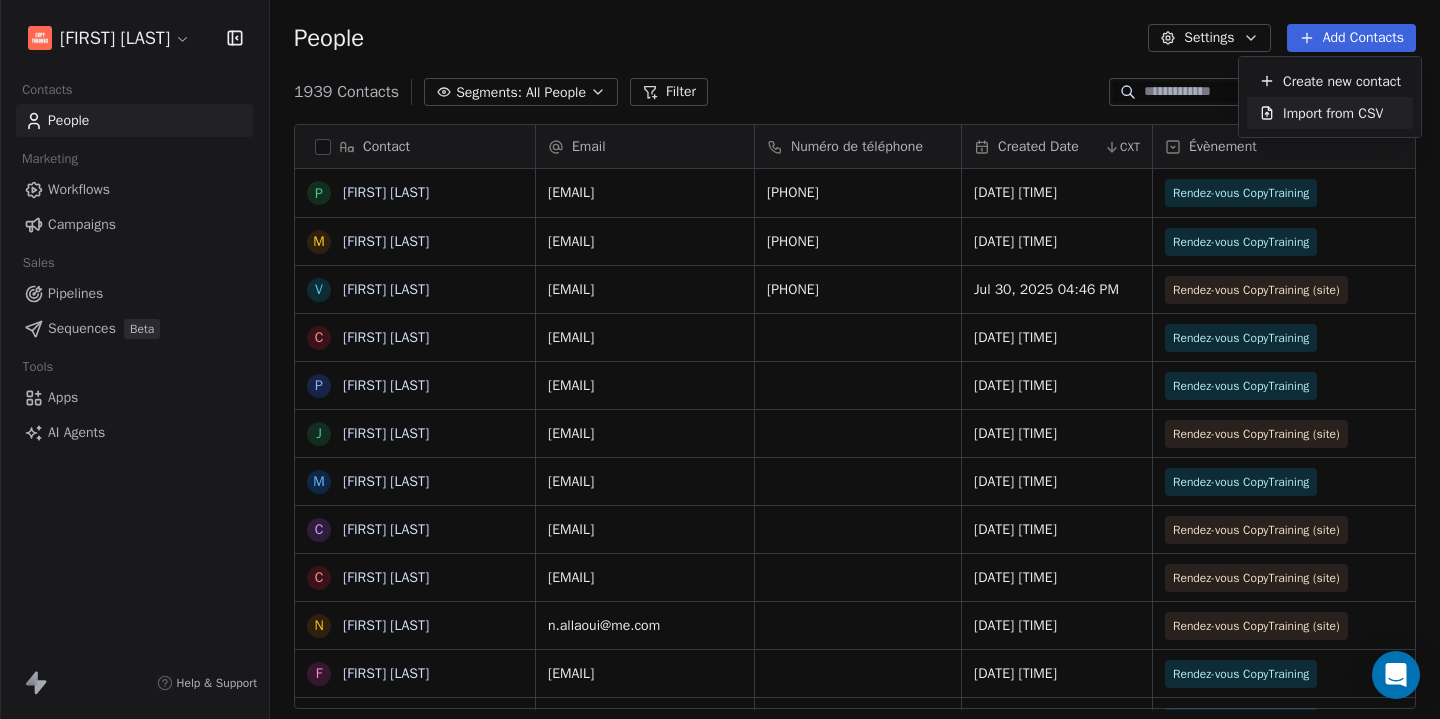 click on "Import from CSV" at bounding box center [1333, 113] 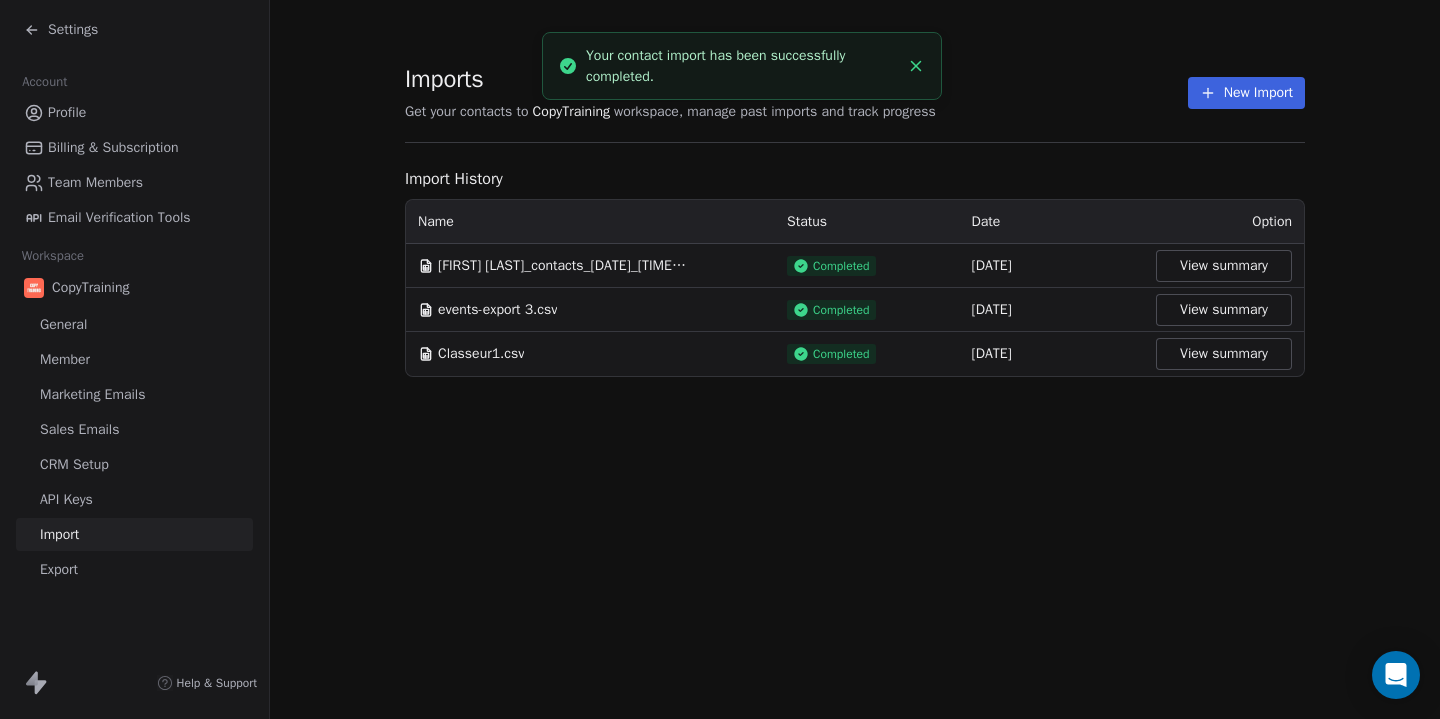 click on "New Import" at bounding box center [1246, 93] 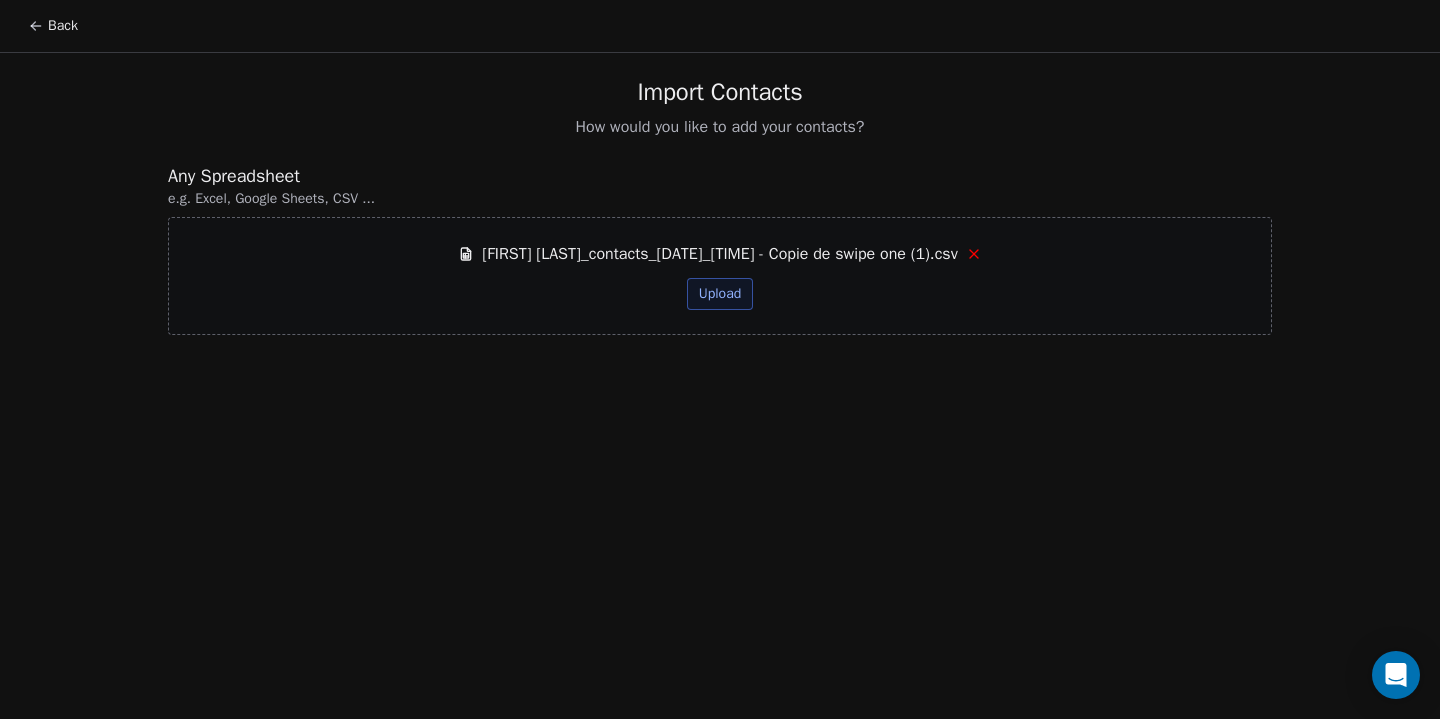 click on "Upload" at bounding box center [720, 294] 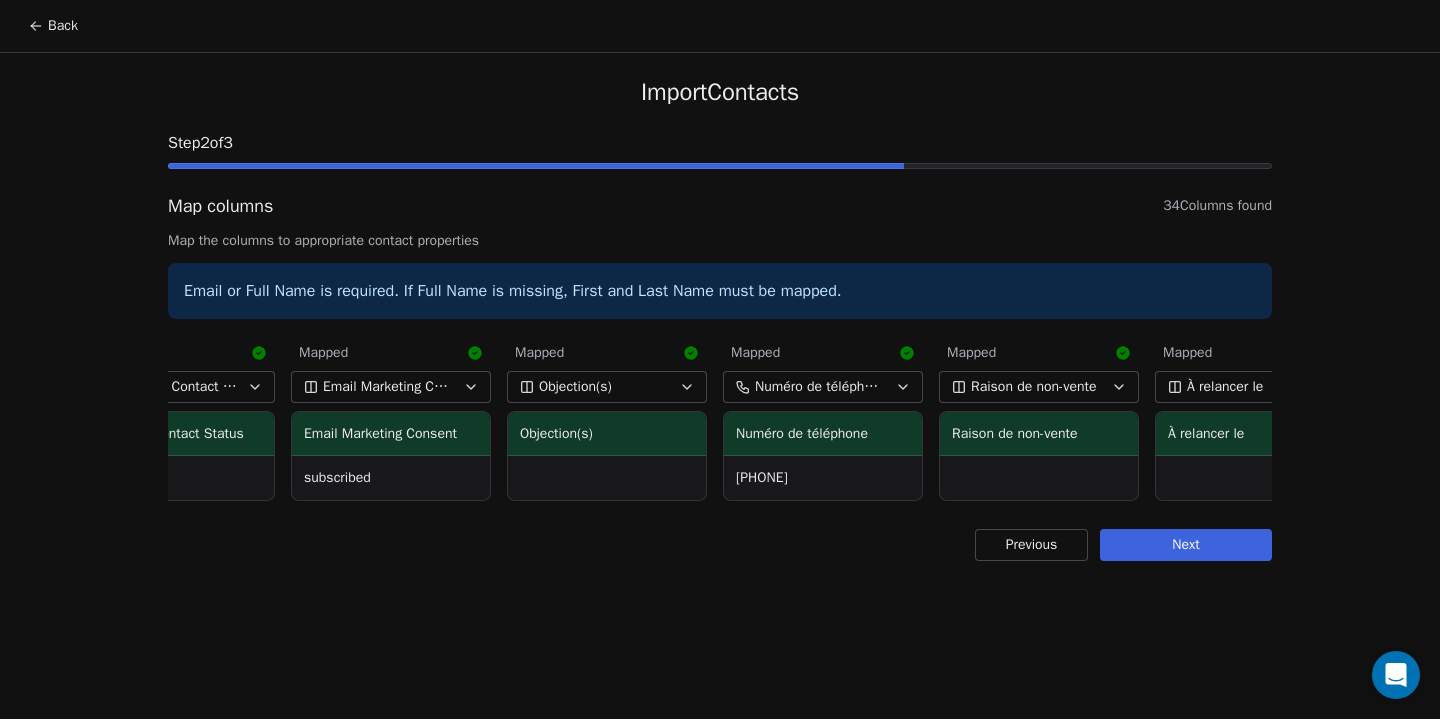 scroll, scrollTop: 0, scrollLeft: 4851, axis: horizontal 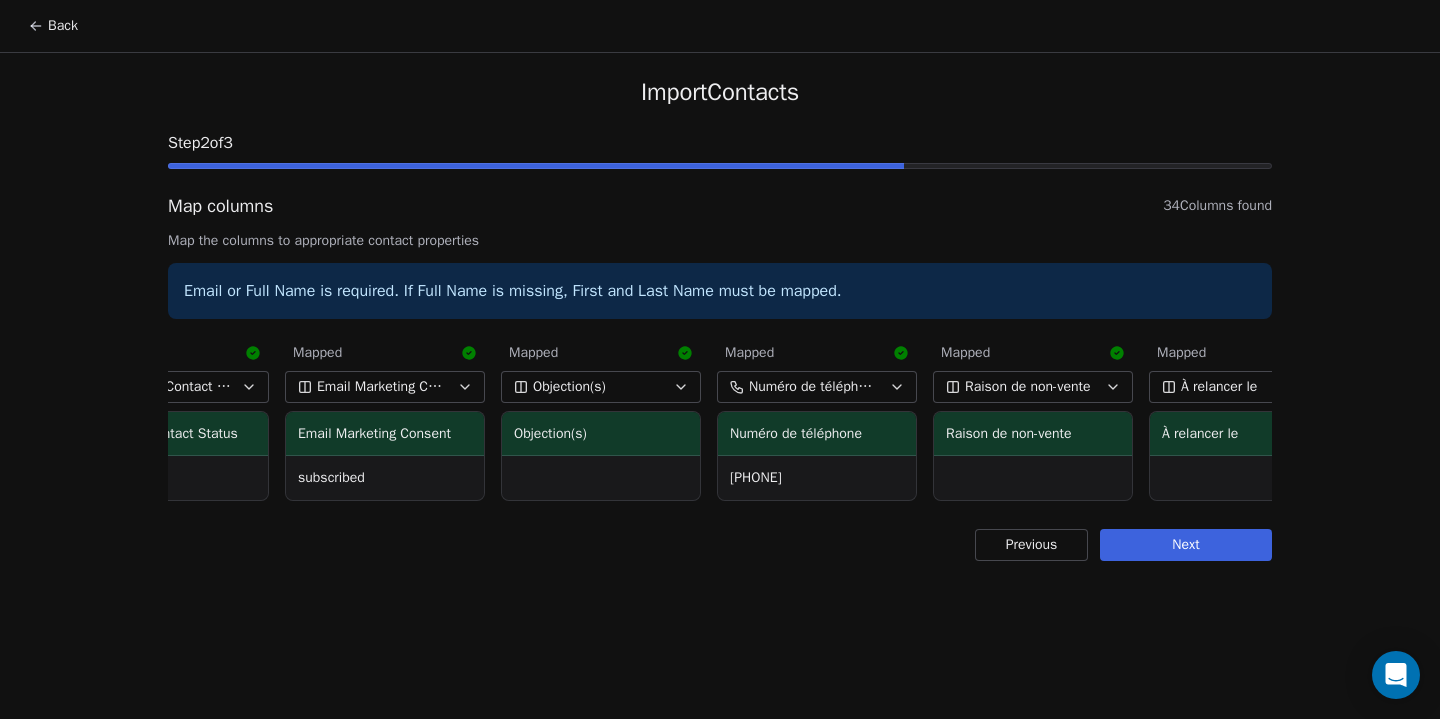 click on "Next" at bounding box center (1186, 545) 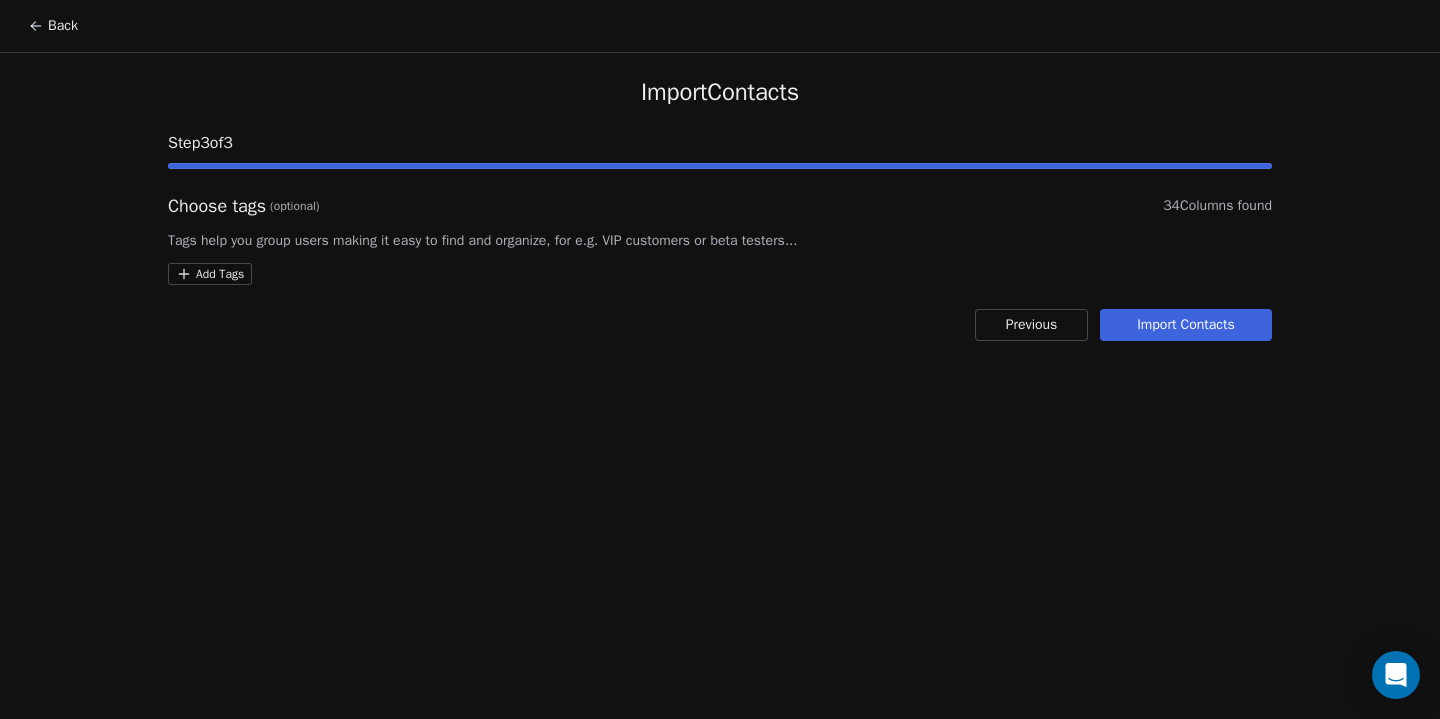 click on "Import Contacts" at bounding box center [1186, 325] 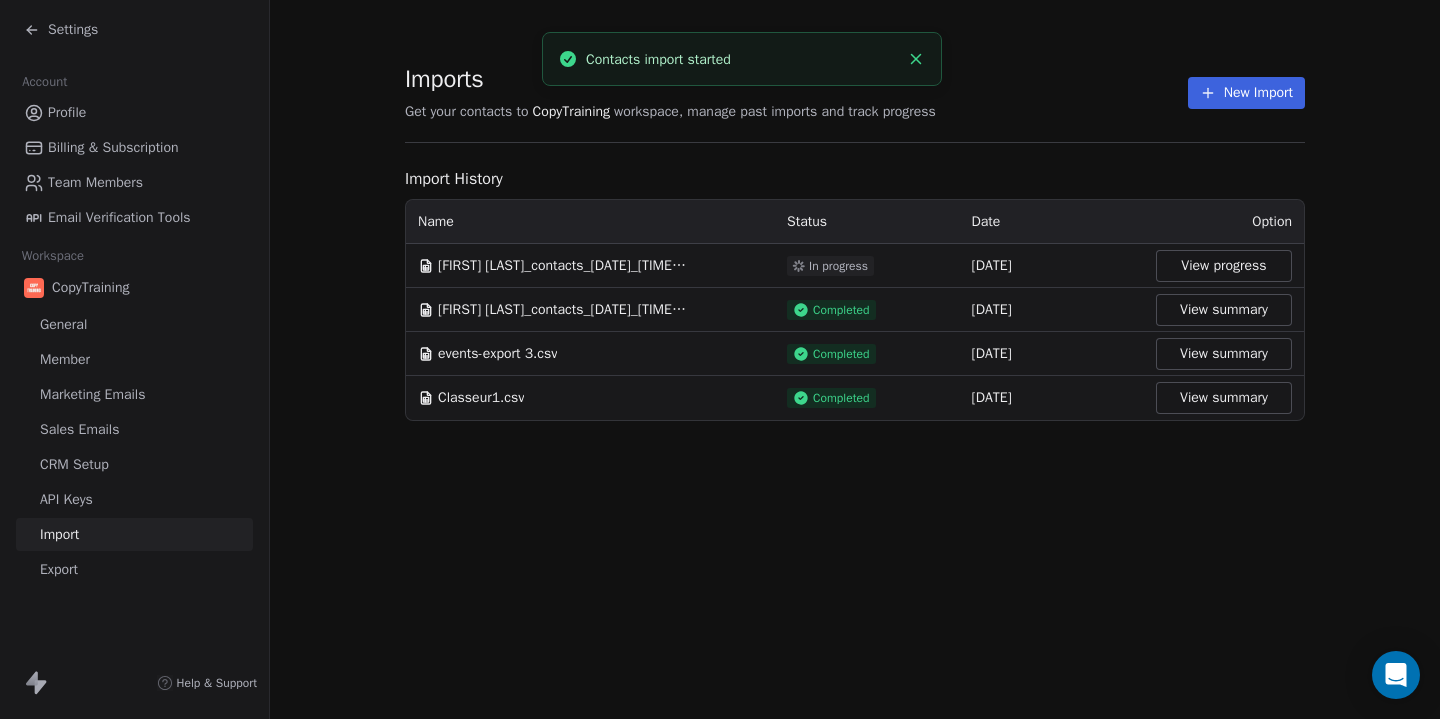 click 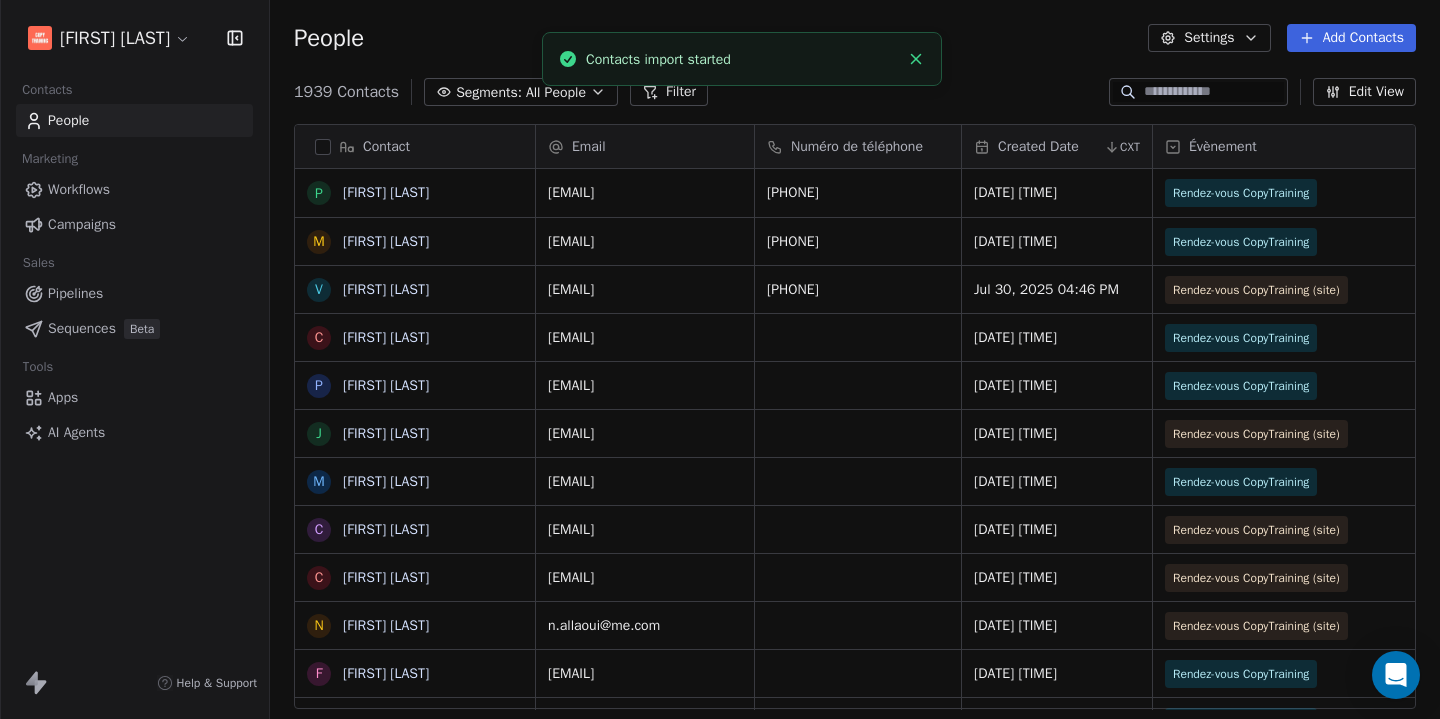 scroll, scrollTop: 1, scrollLeft: 1, axis: both 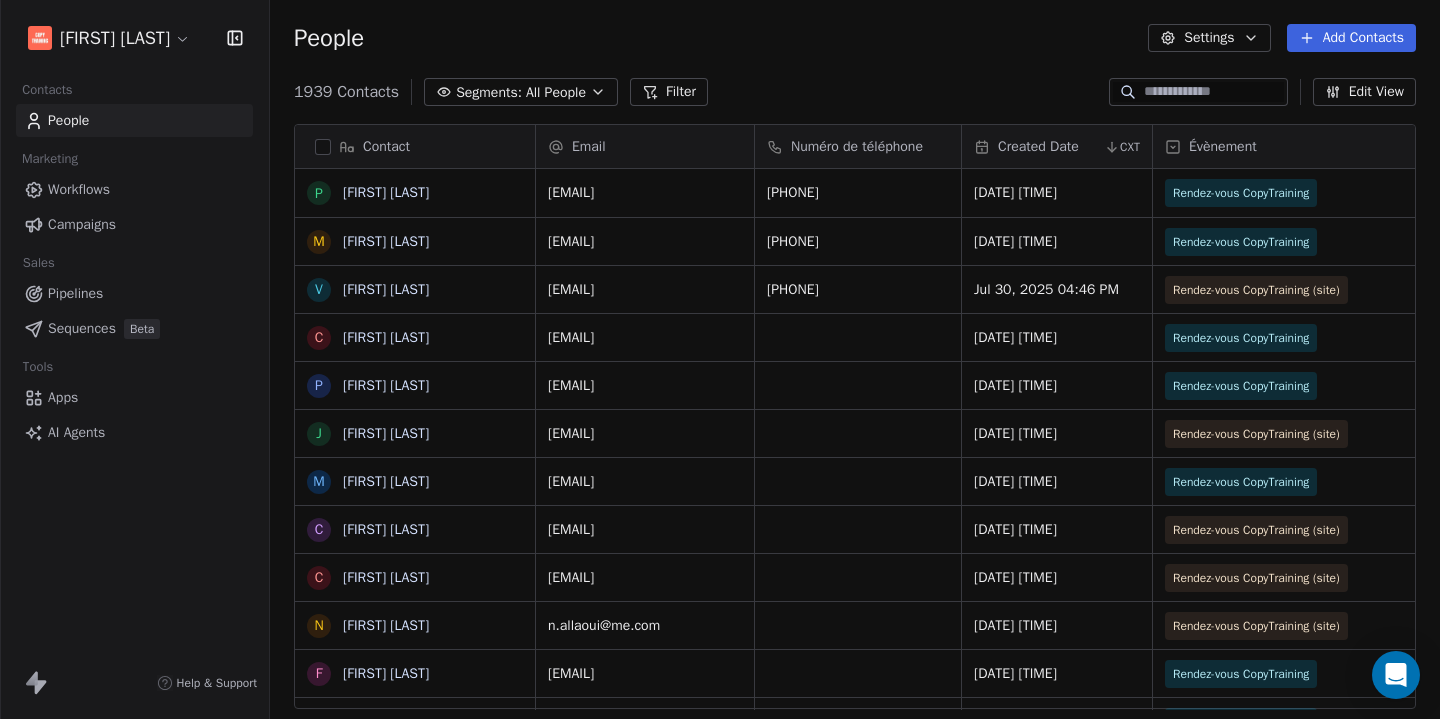 click on "People" at bounding box center [68, 120] 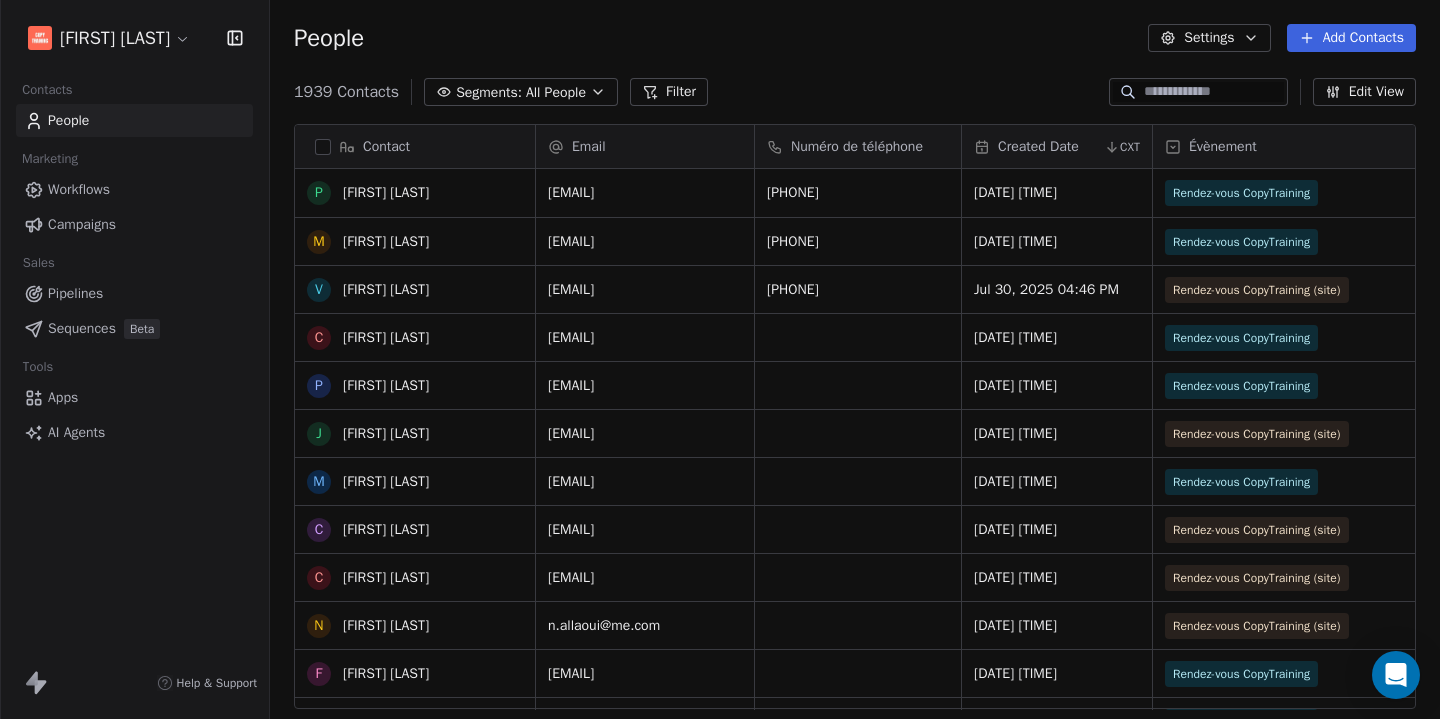 scroll, scrollTop: 115, scrollLeft: 0, axis: vertical 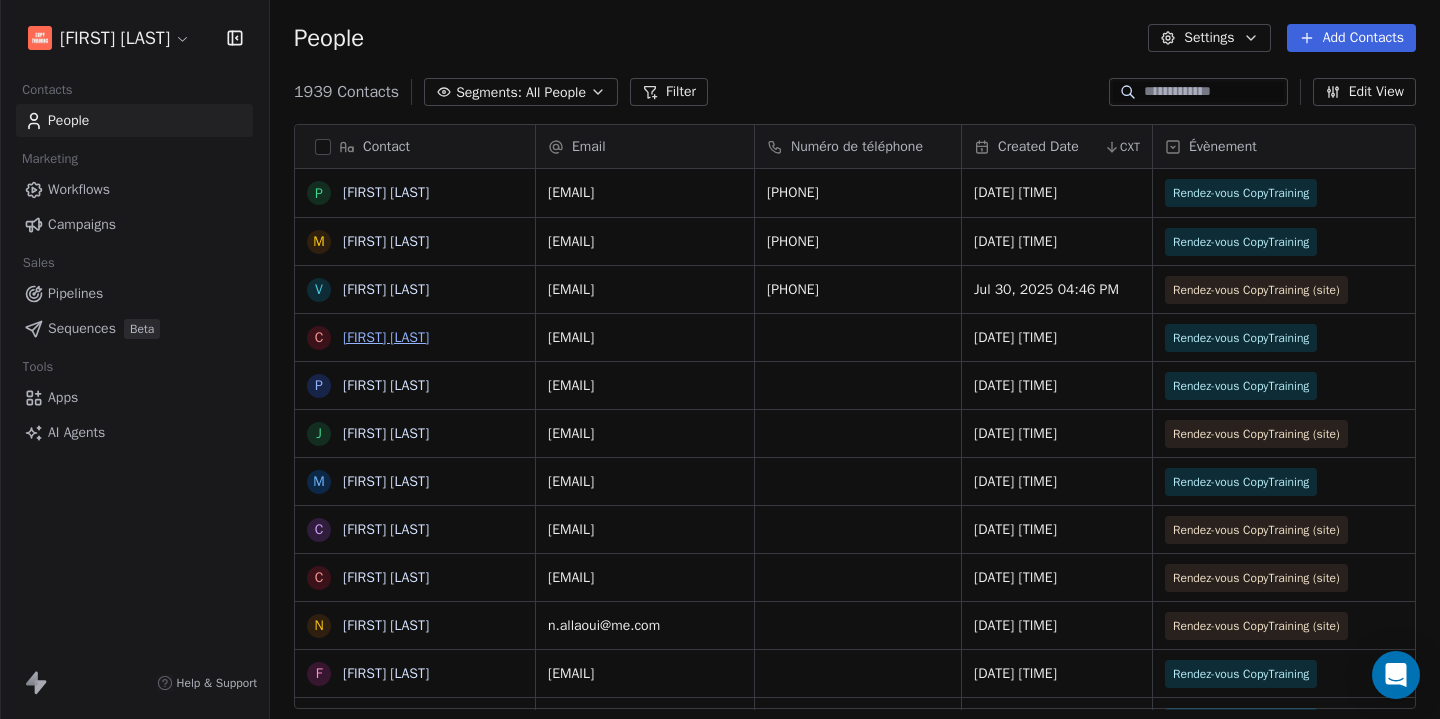 click on "[FIRST] [LAST]" at bounding box center (386, 337) 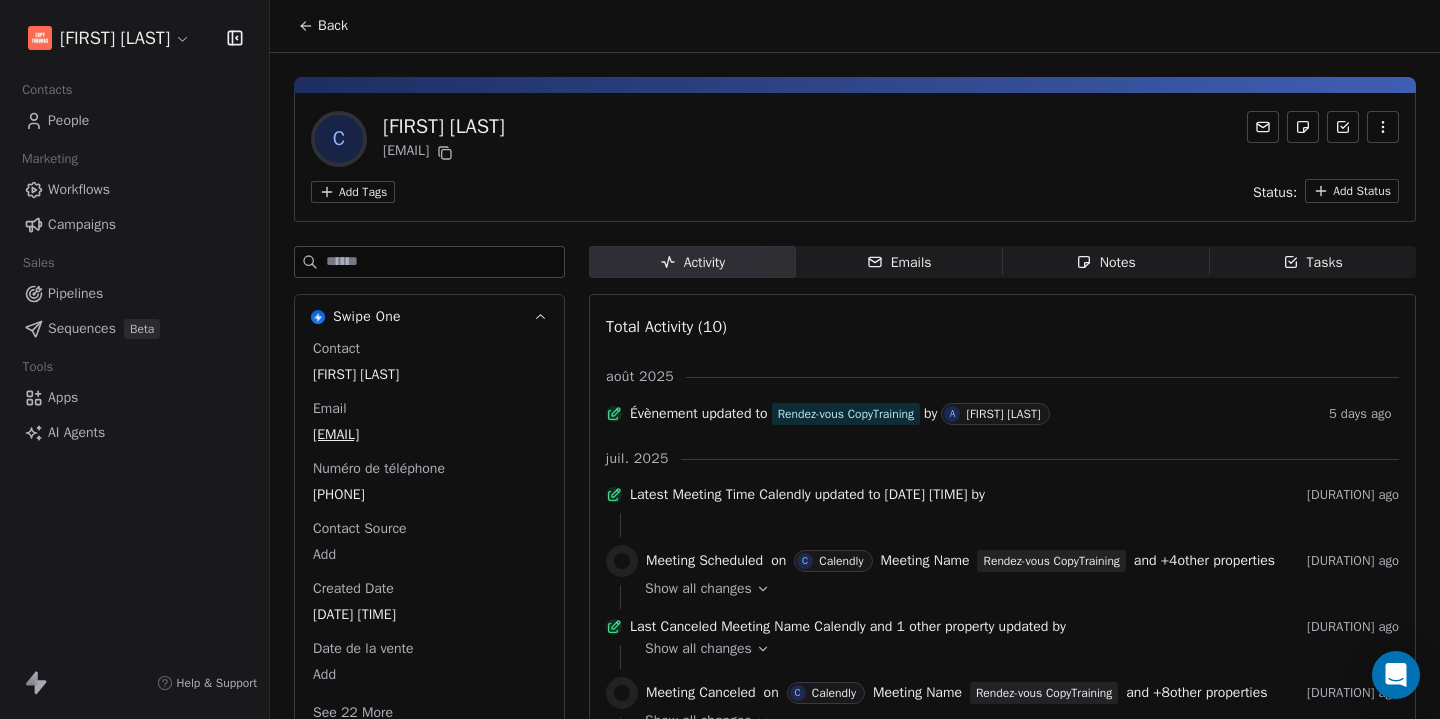 scroll, scrollTop: 9, scrollLeft: 0, axis: vertical 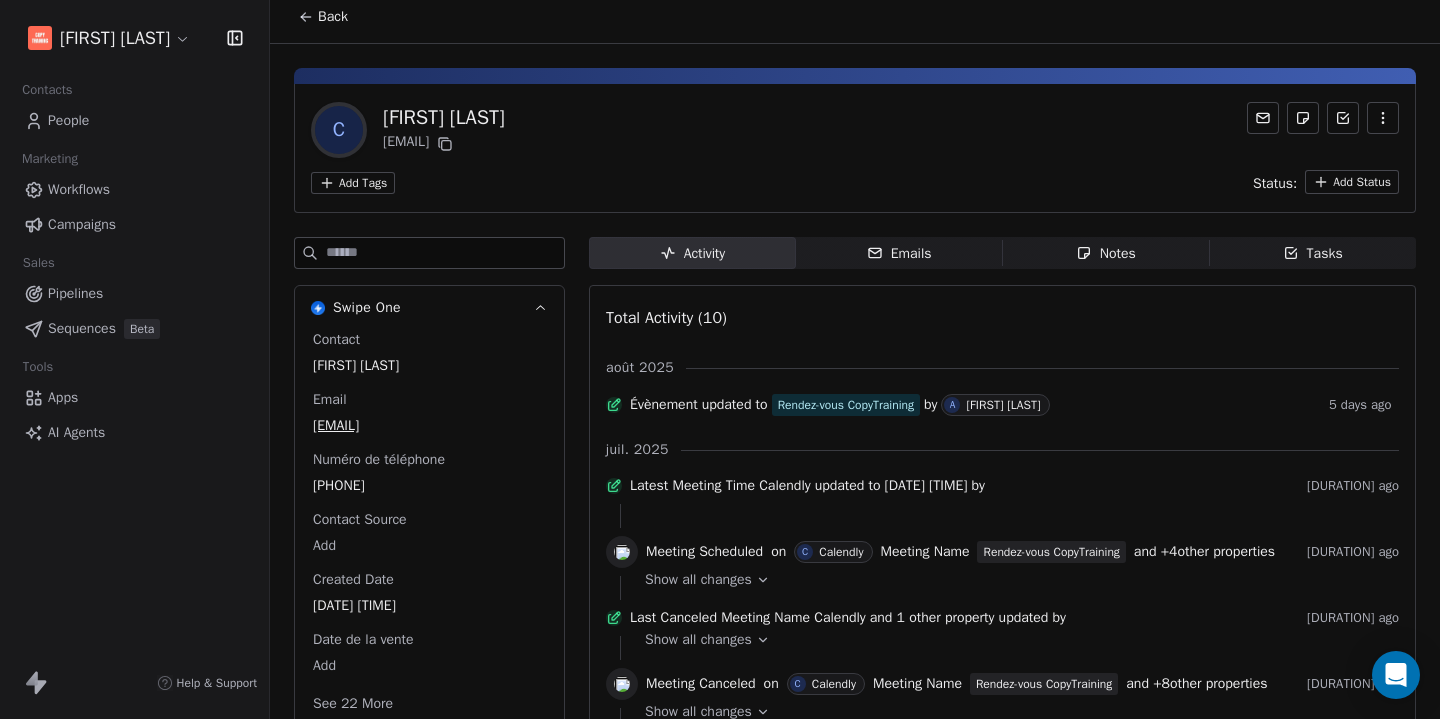click on "People" at bounding box center [68, 120] 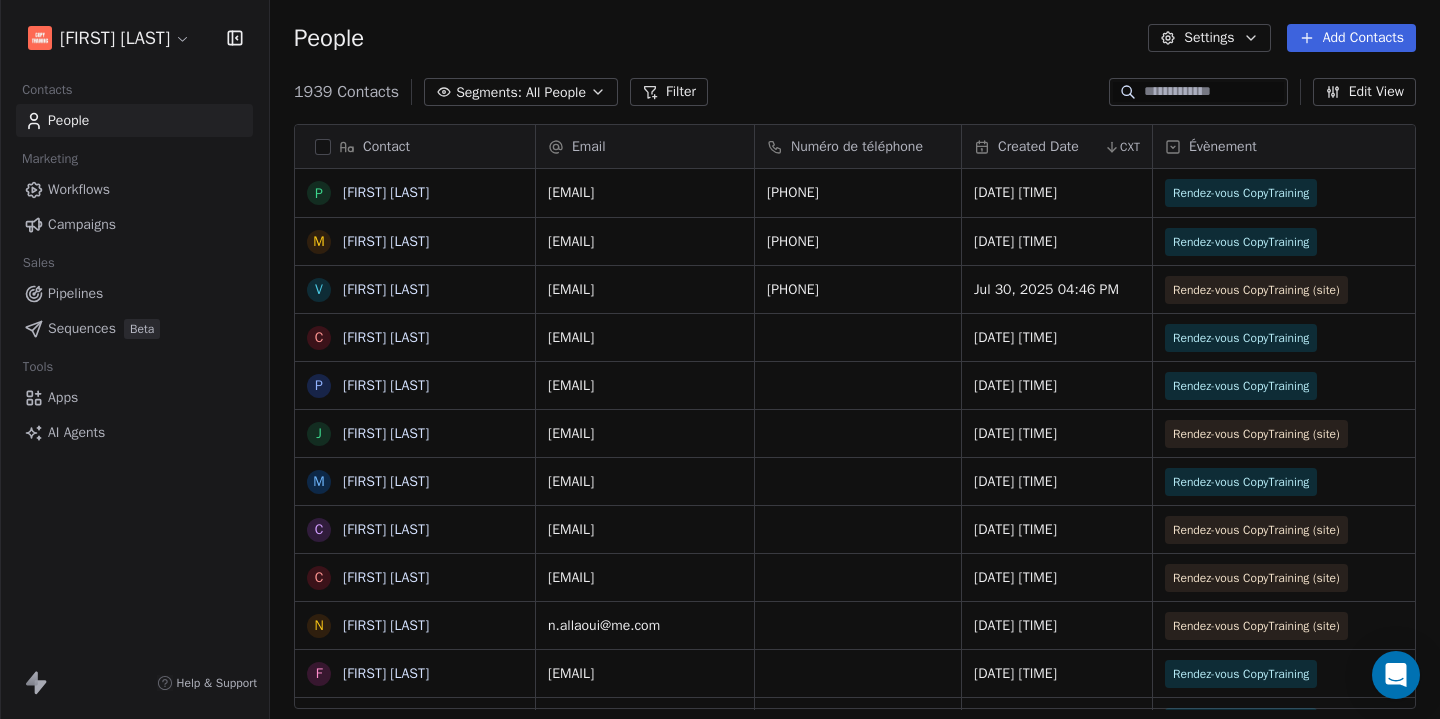 scroll, scrollTop: 1, scrollLeft: 1, axis: both 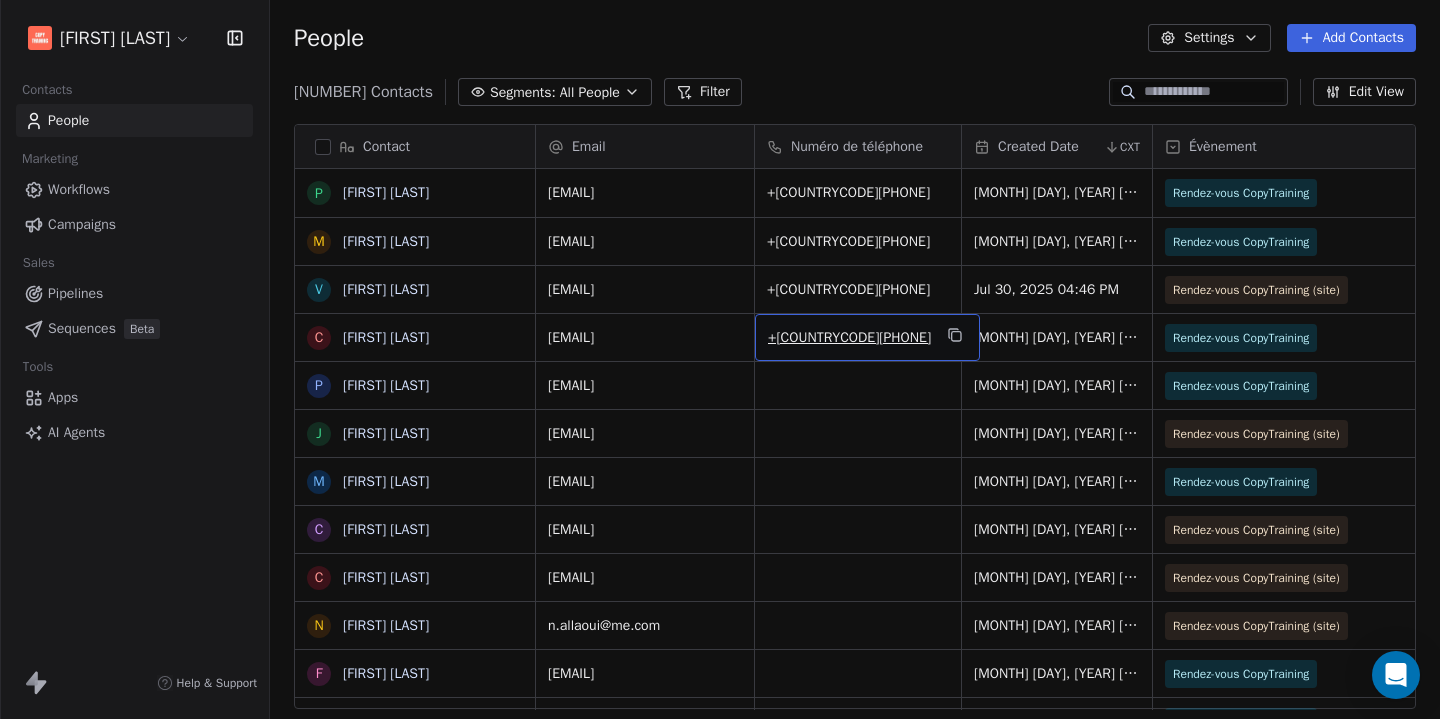 click on "[PHONE]" at bounding box center (849, 338) 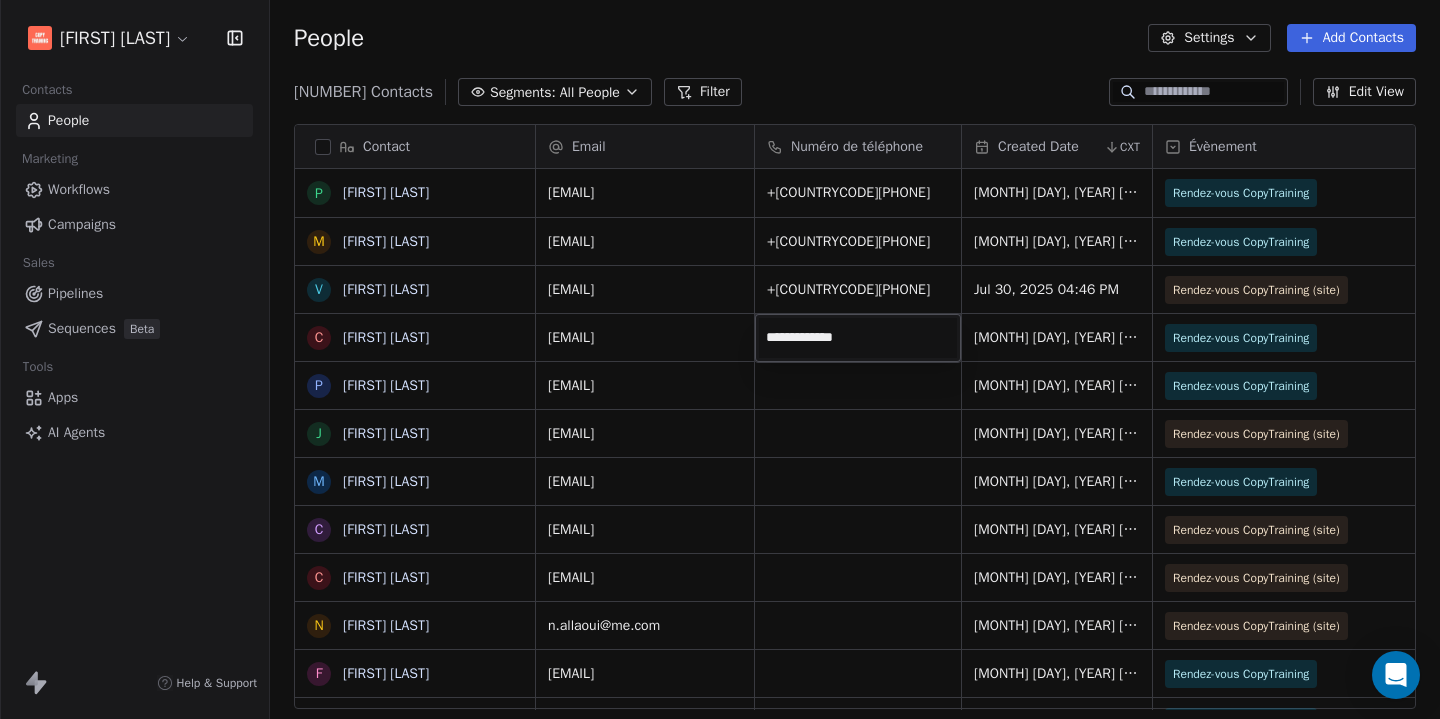 click on "**********" at bounding box center (858, 338) 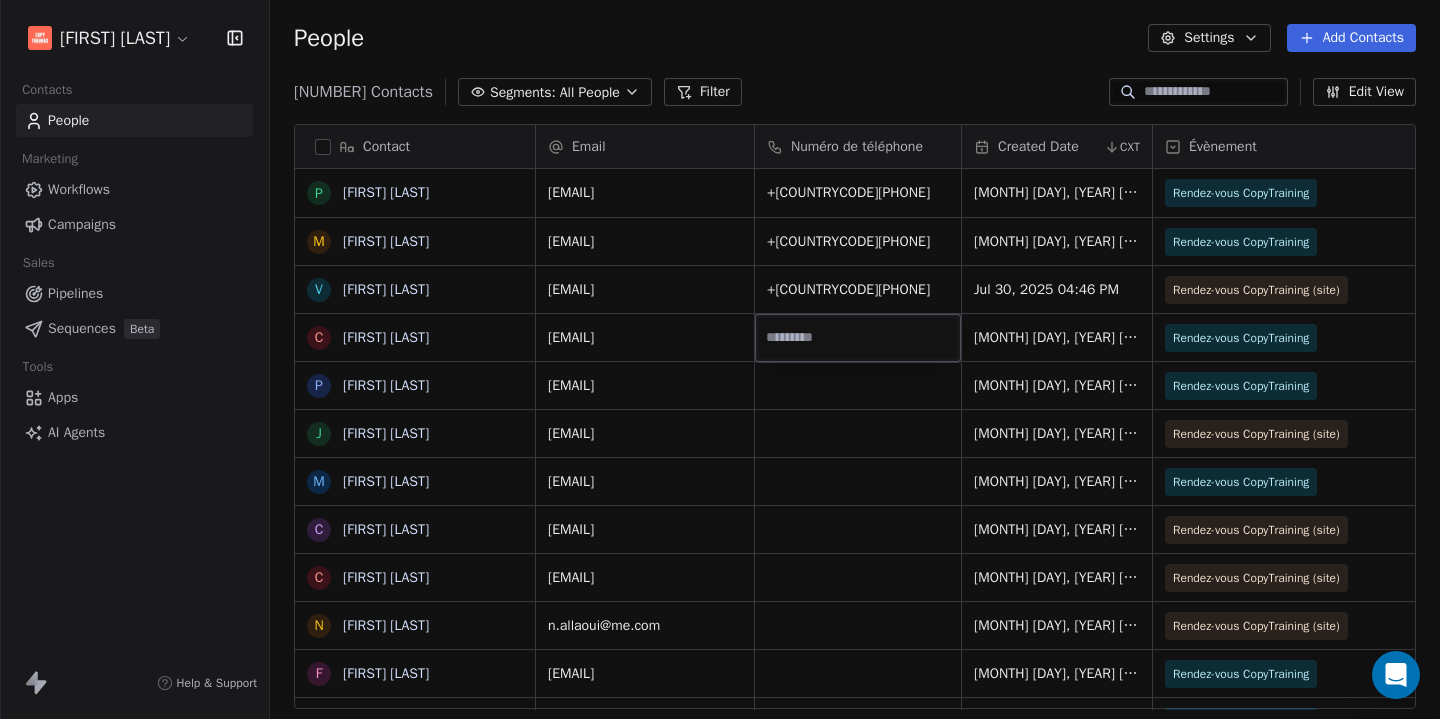 type 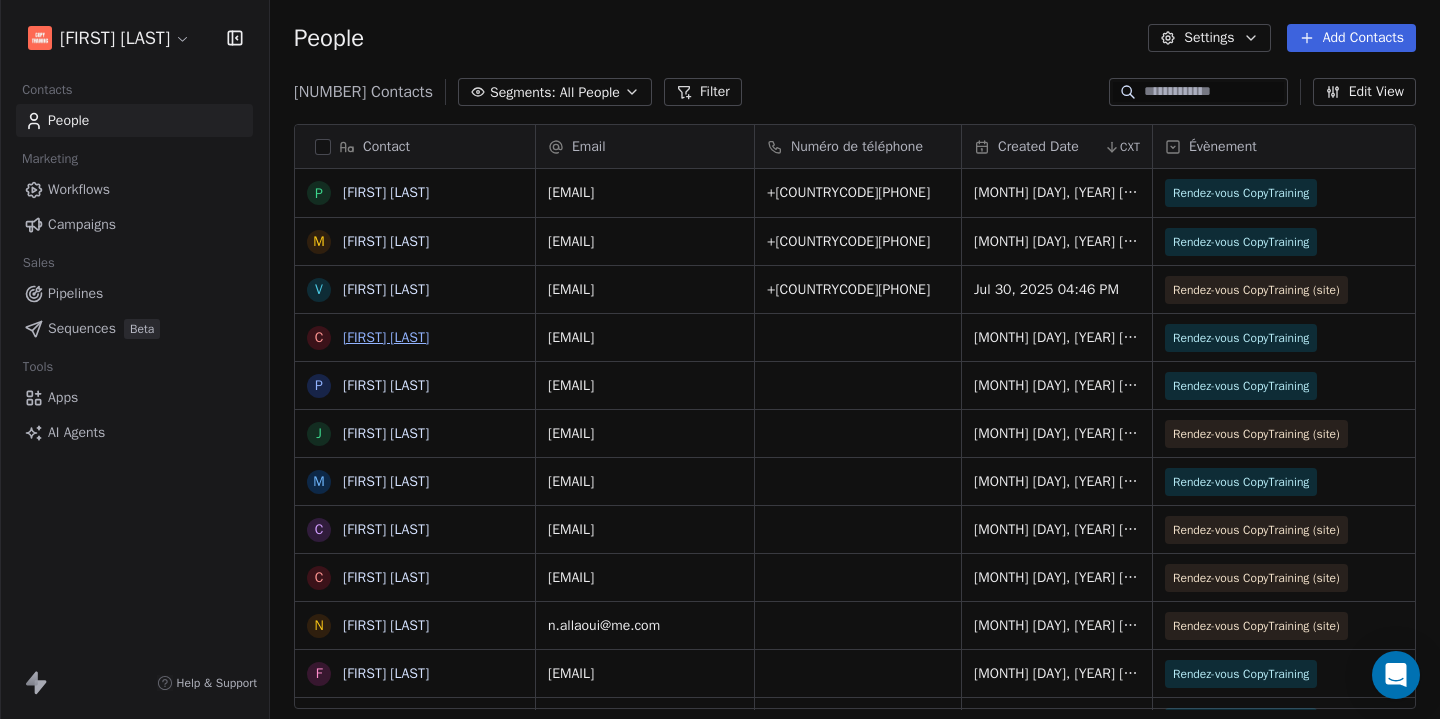 click on "[FIRST] [LAST]" at bounding box center (386, 337) 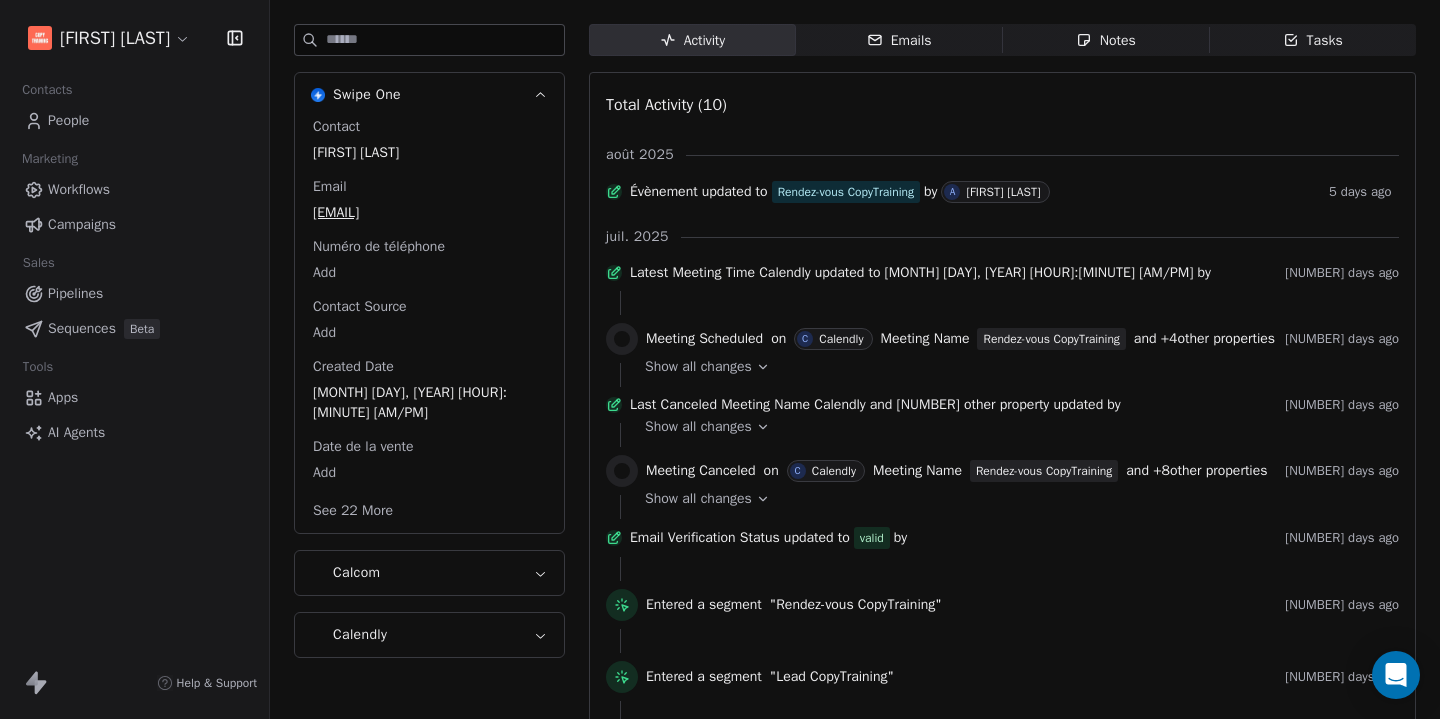 scroll, scrollTop: 0, scrollLeft: 0, axis: both 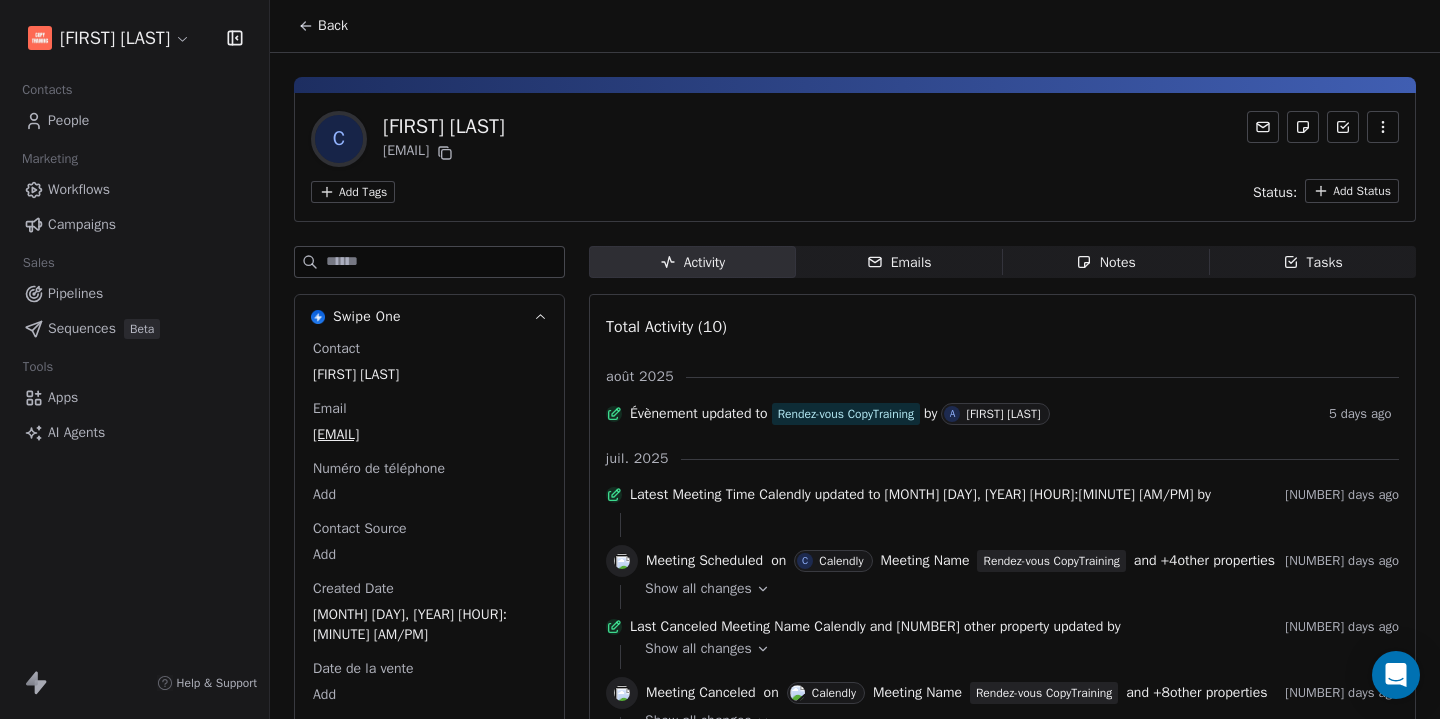 click on "People" at bounding box center [68, 120] 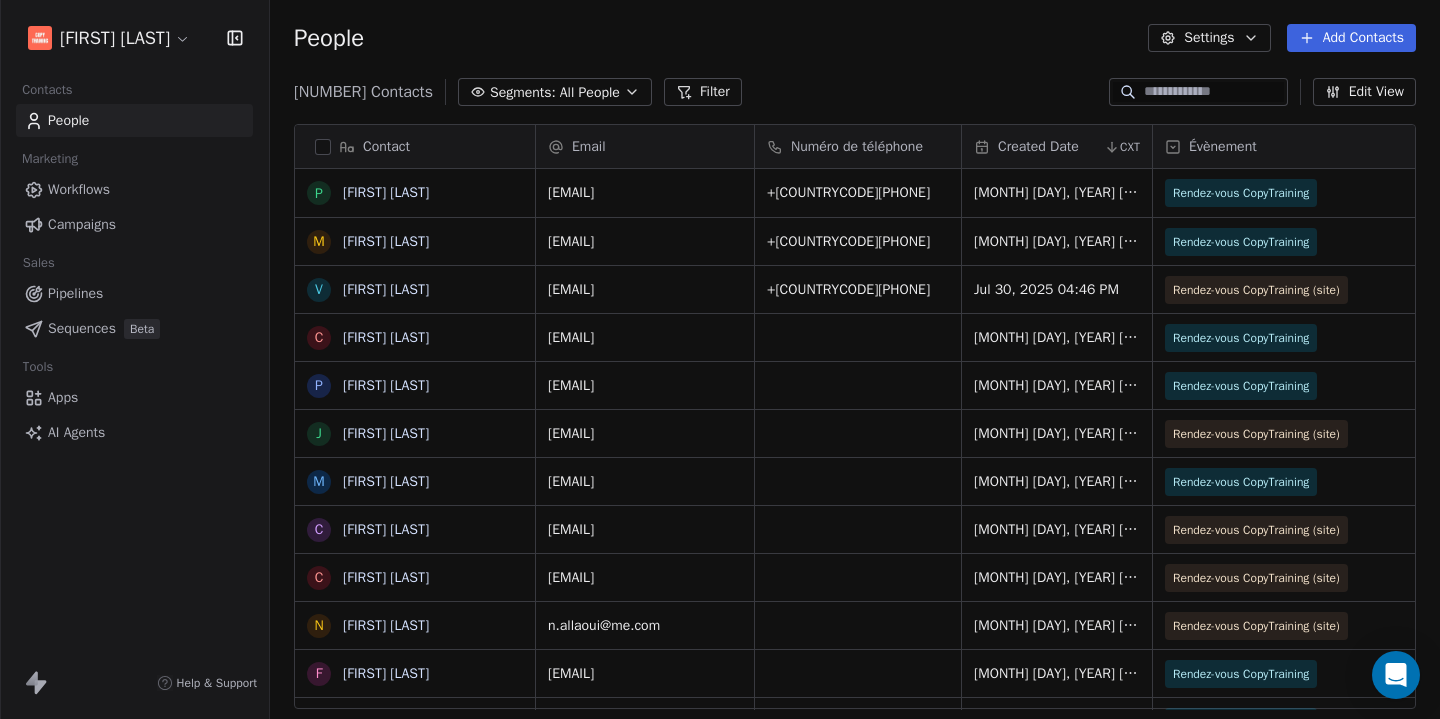 scroll, scrollTop: 1, scrollLeft: 1, axis: both 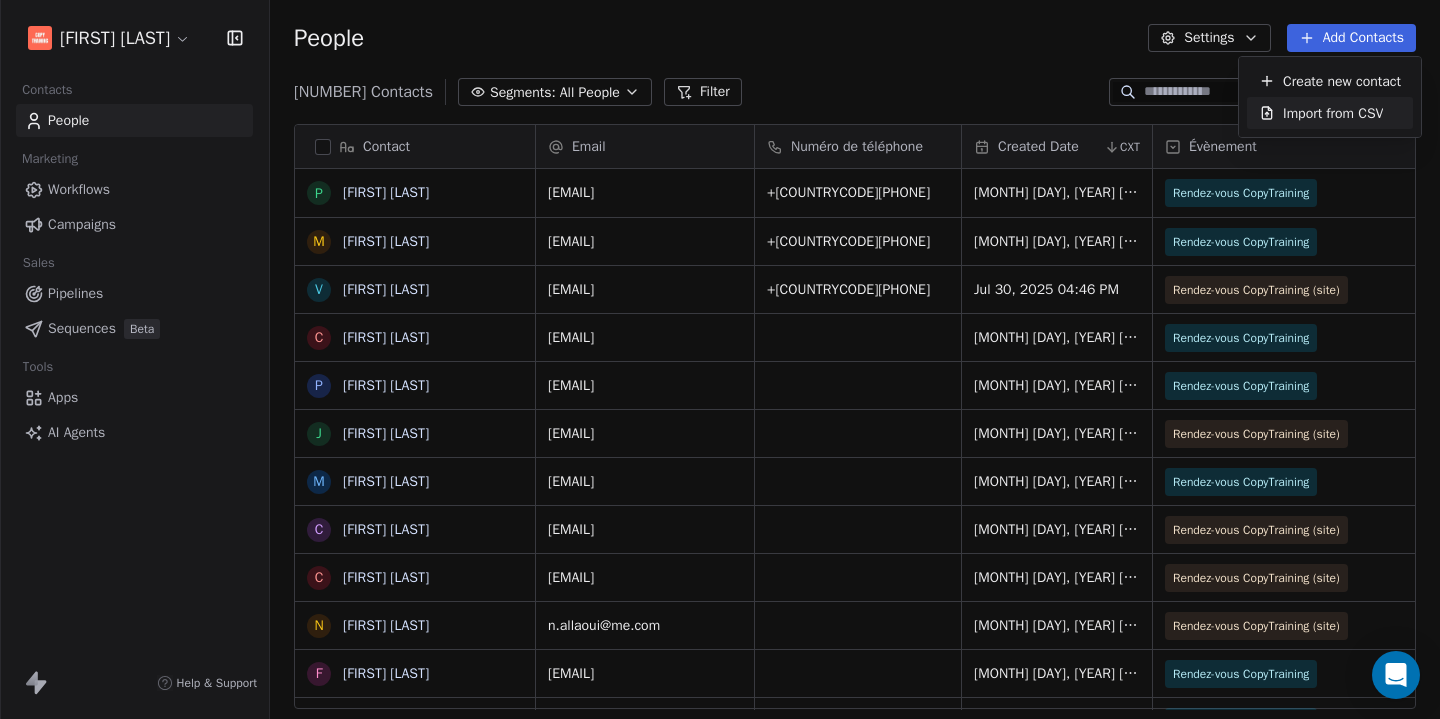 click on "Import from CSV" at bounding box center (1333, 113) 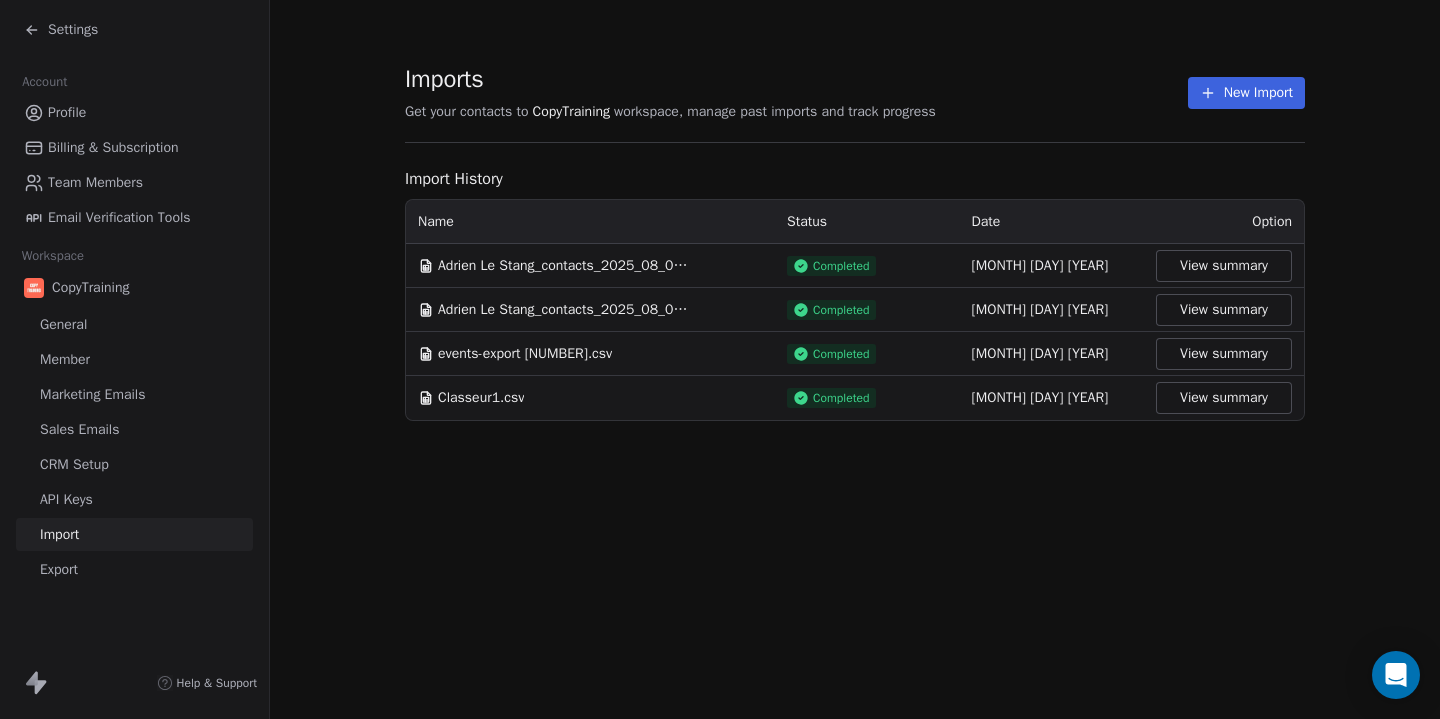 click on "New Import" at bounding box center [1246, 93] 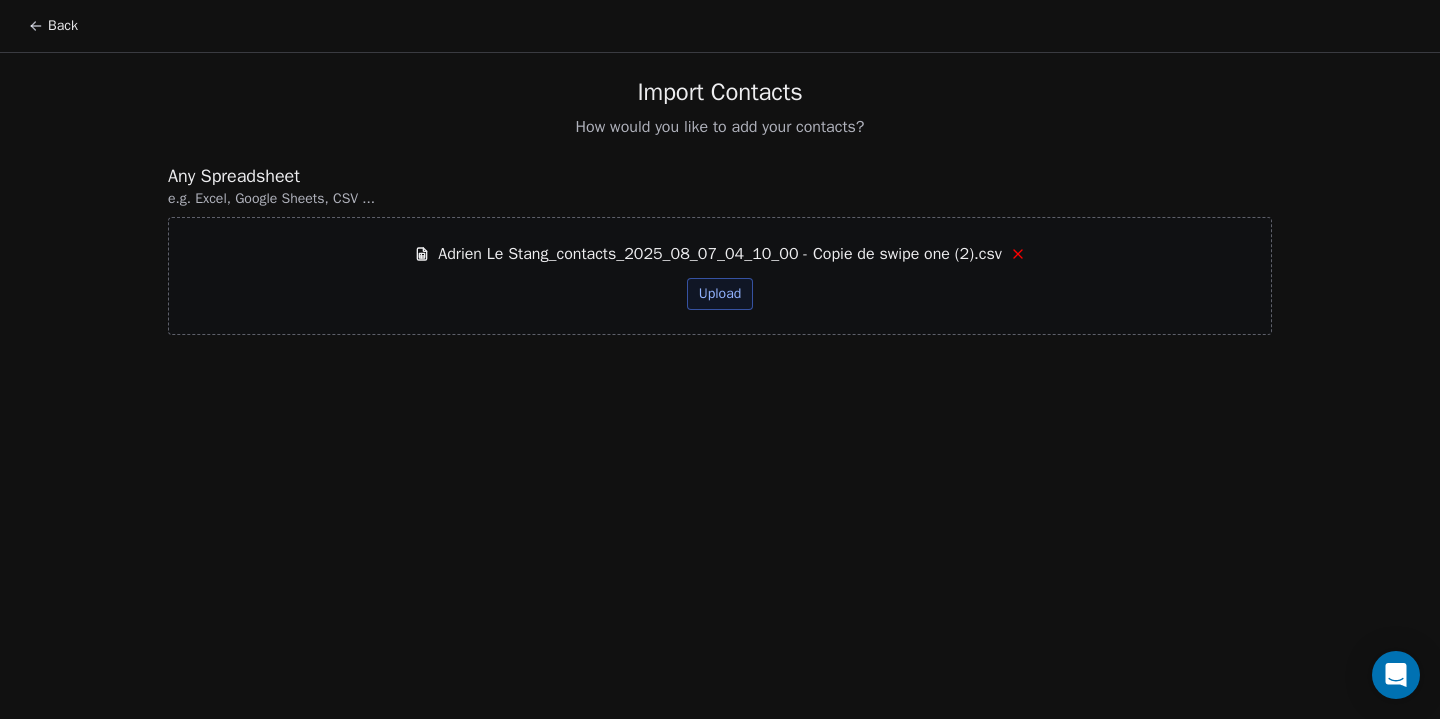 click on "Upload" at bounding box center (720, 294) 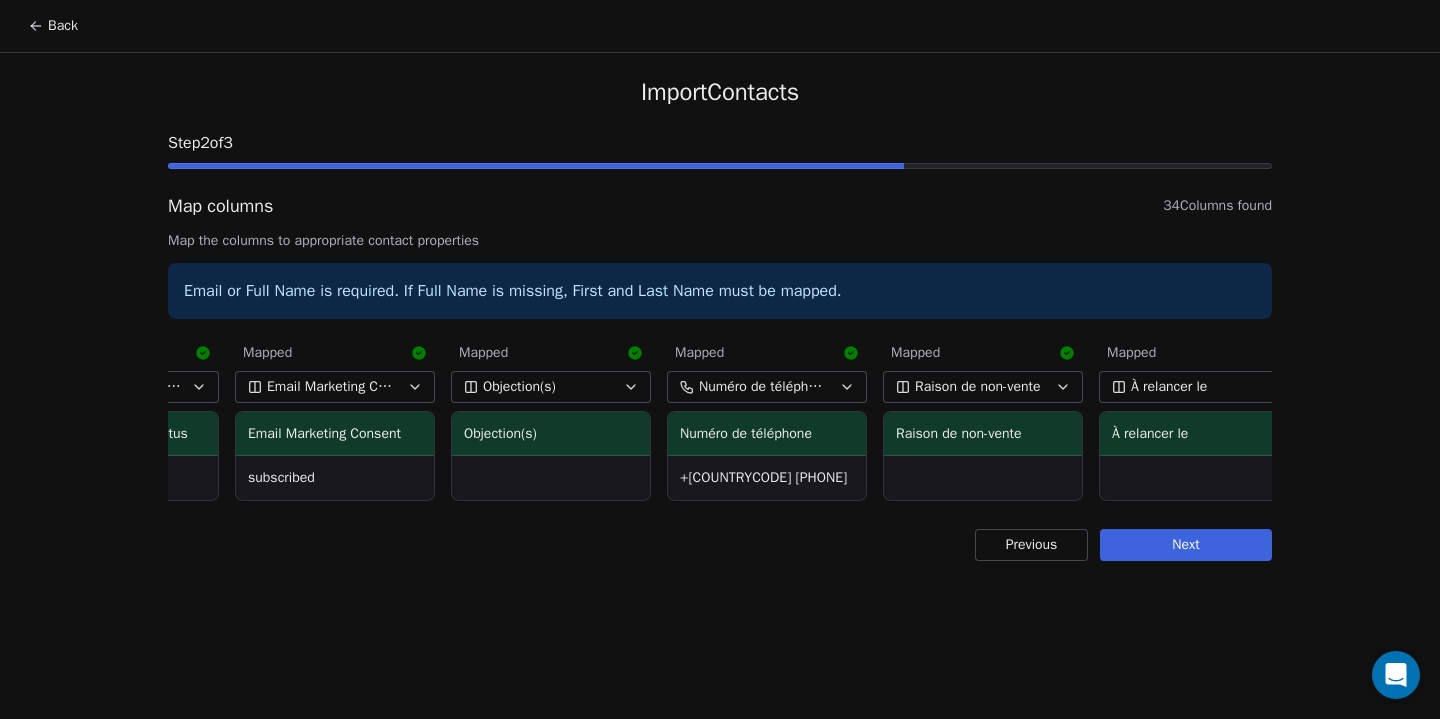 scroll, scrollTop: 0, scrollLeft: 4902, axis: horizontal 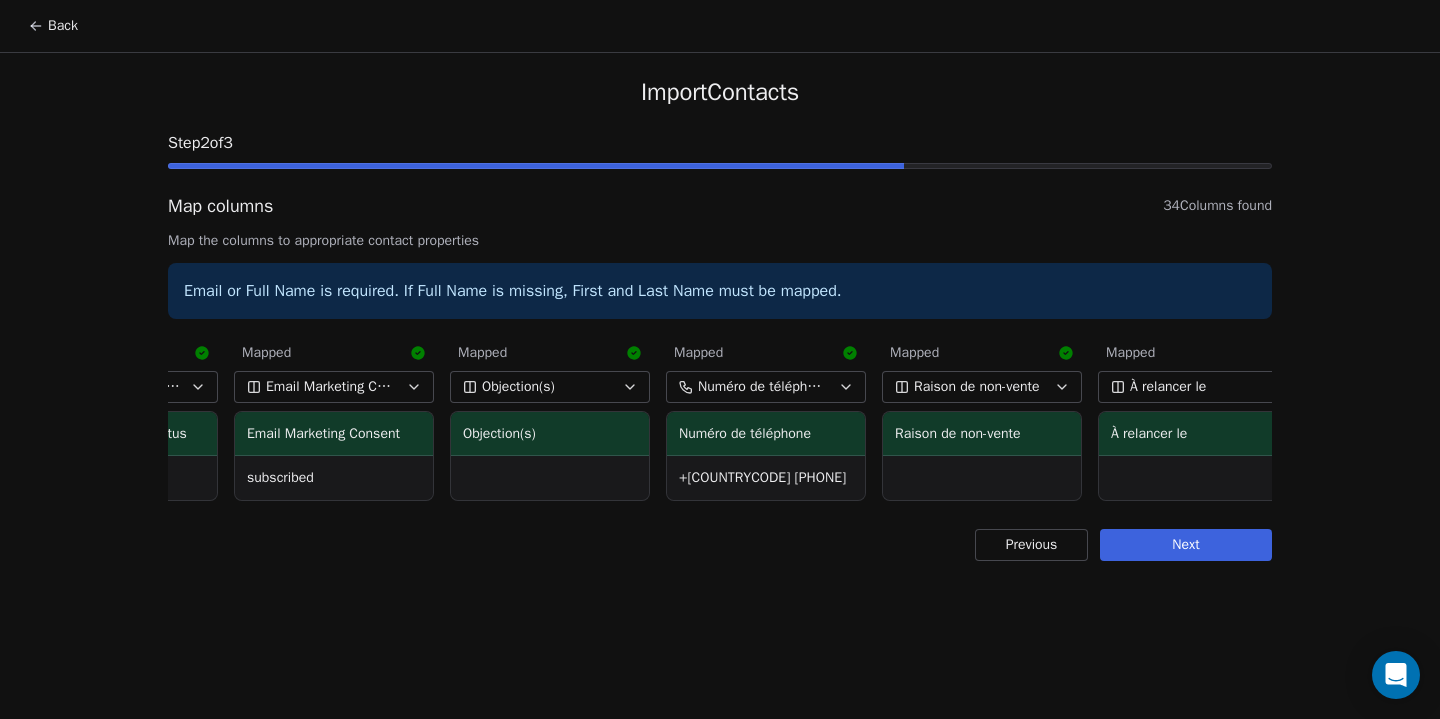 click on "Next" at bounding box center [1186, 545] 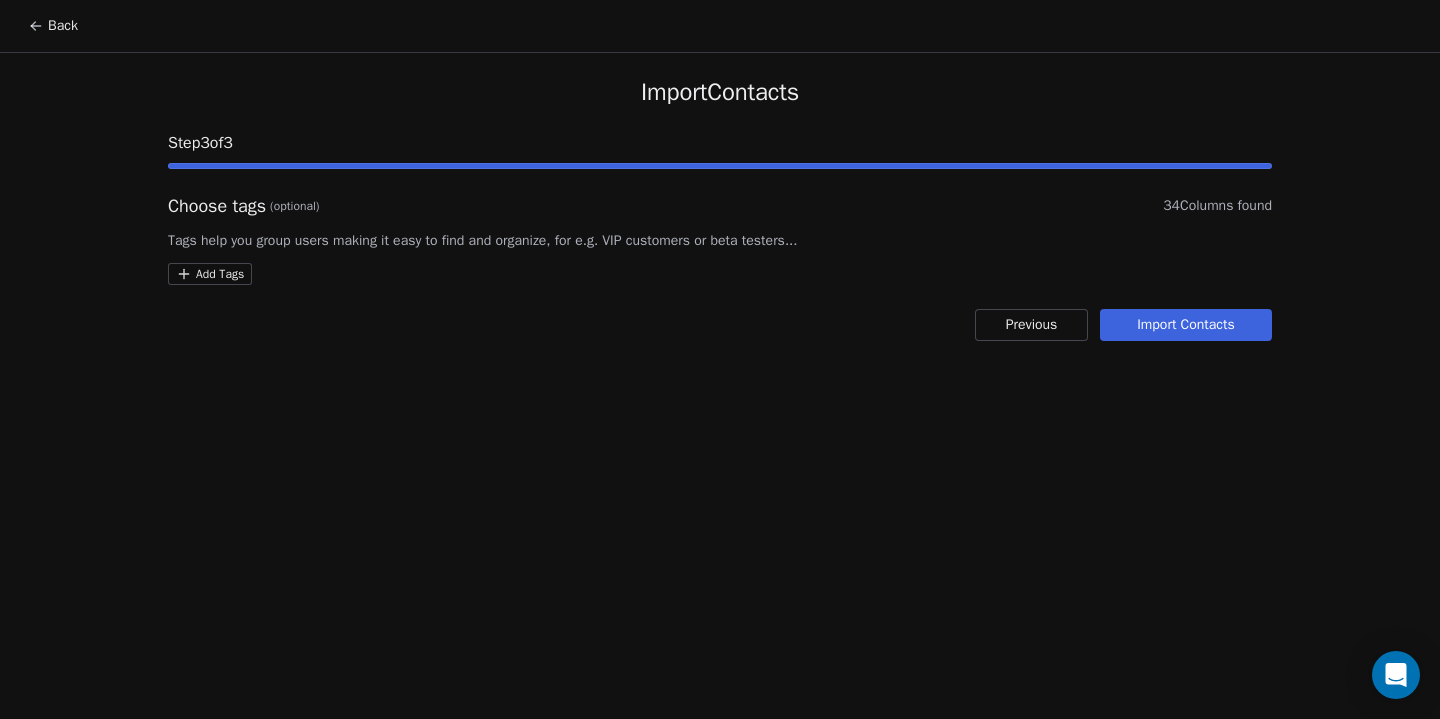 click on "Import Contacts" at bounding box center (1186, 325) 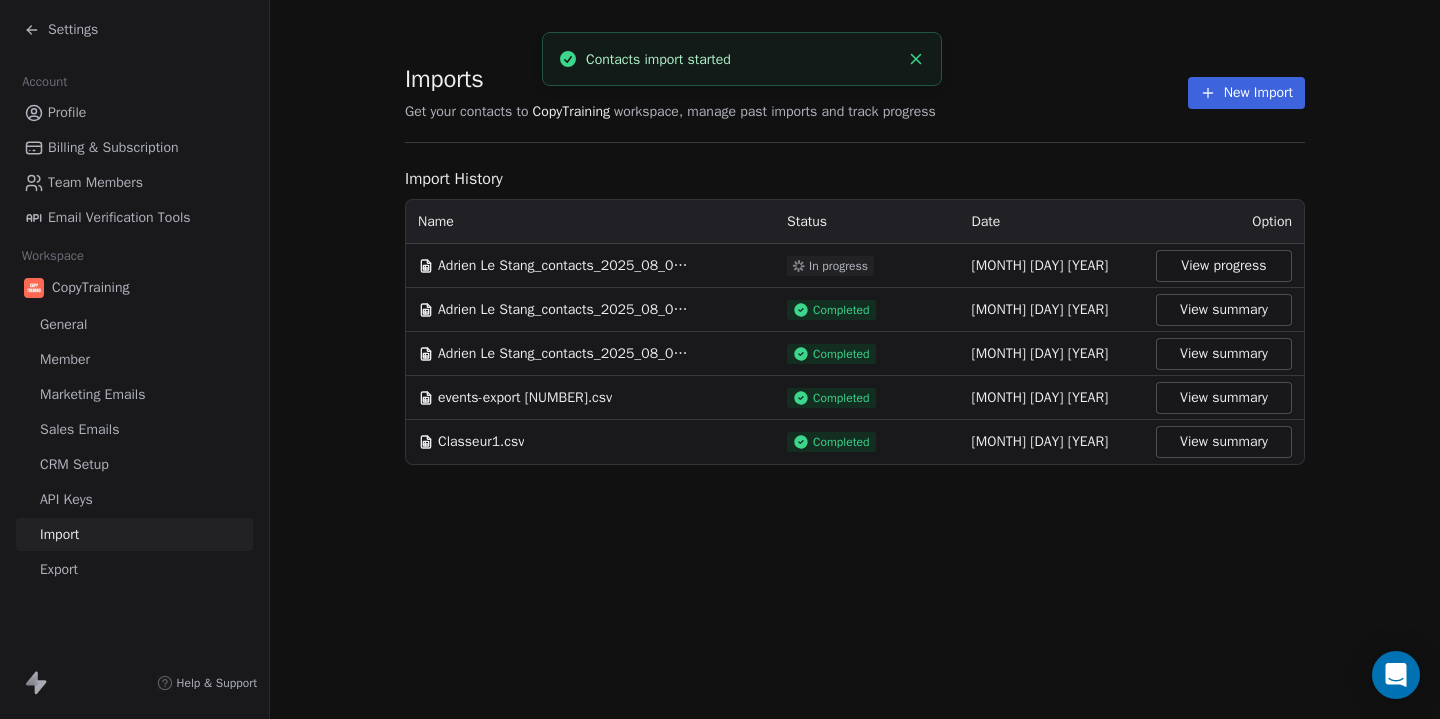 click on "Settings" at bounding box center (73, 30) 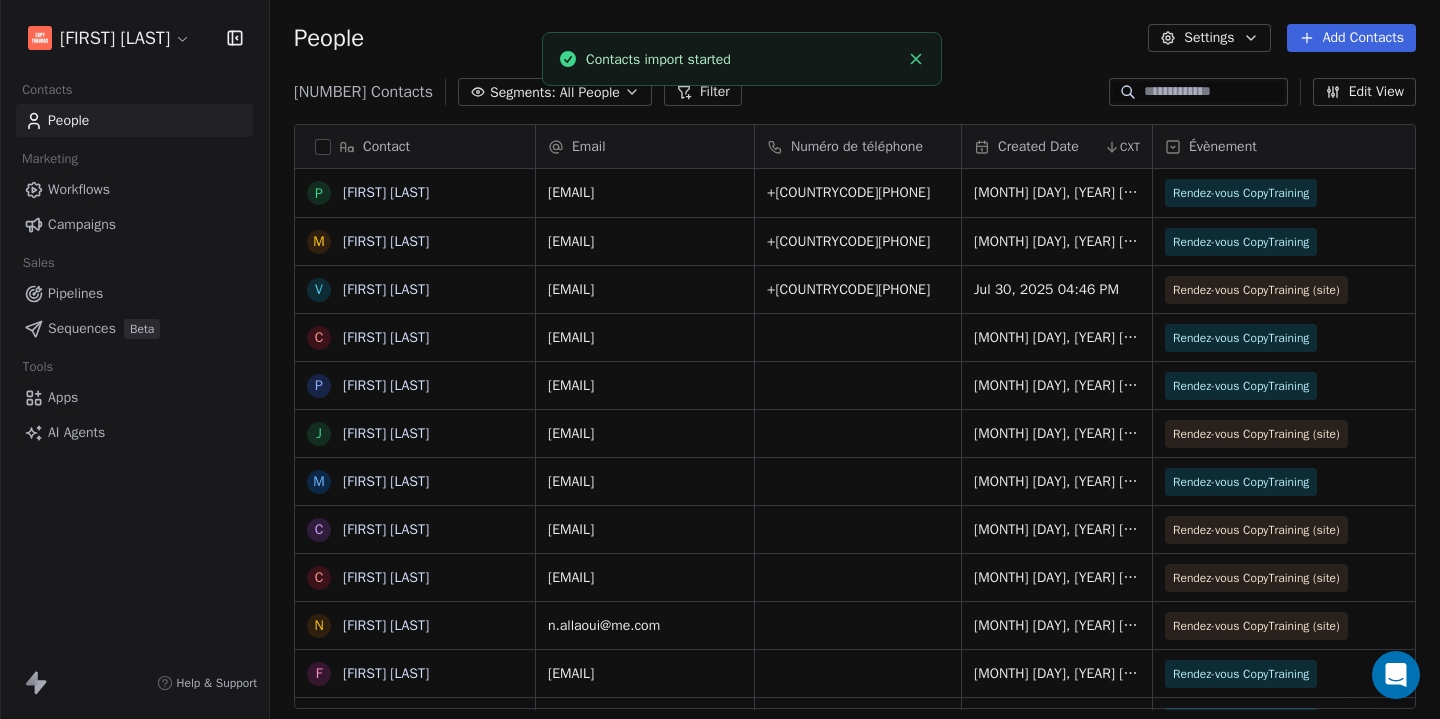 scroll, scrollTop: 1, scrollLeft: 1, axis: both 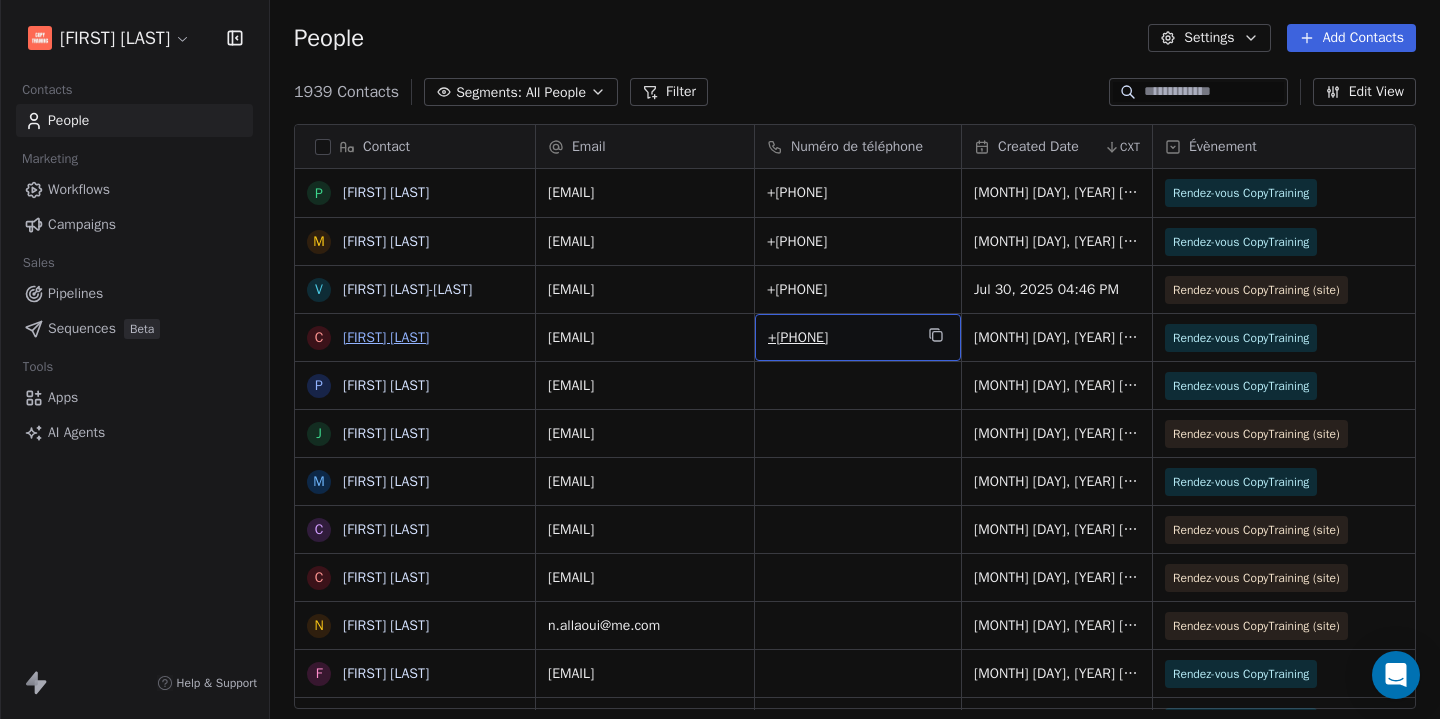 click on "[FIRST] [LAST]" at bounding box center [386, 337] 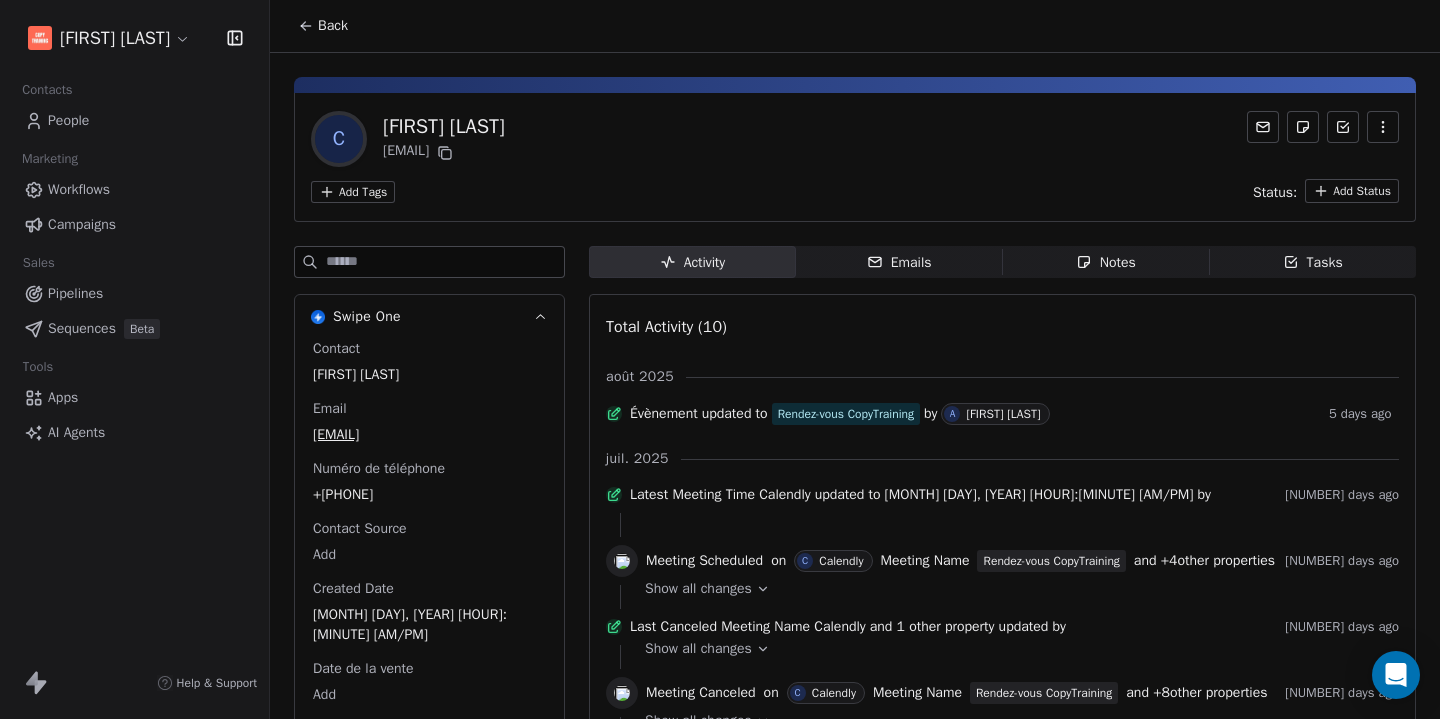 click 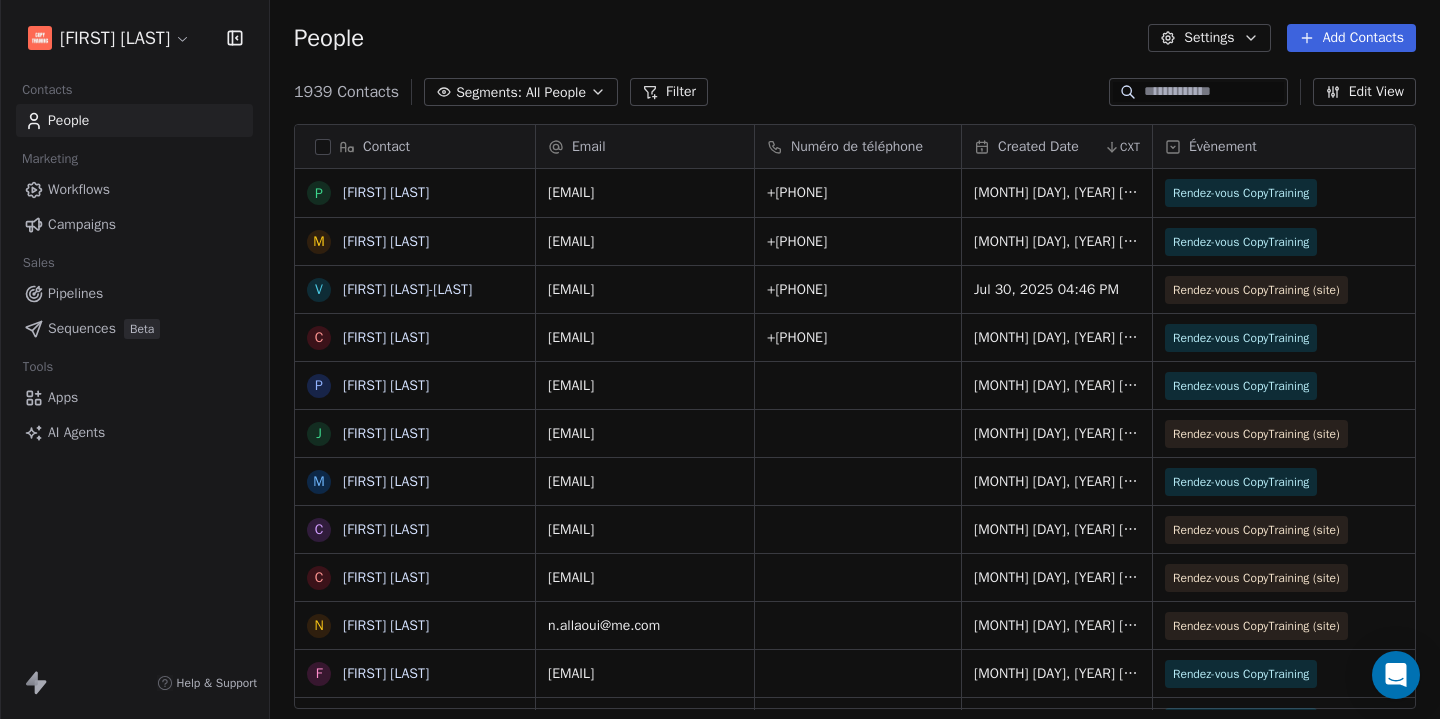 scroll, scrollTop: 1, scrollLeft: 1, axis: both 